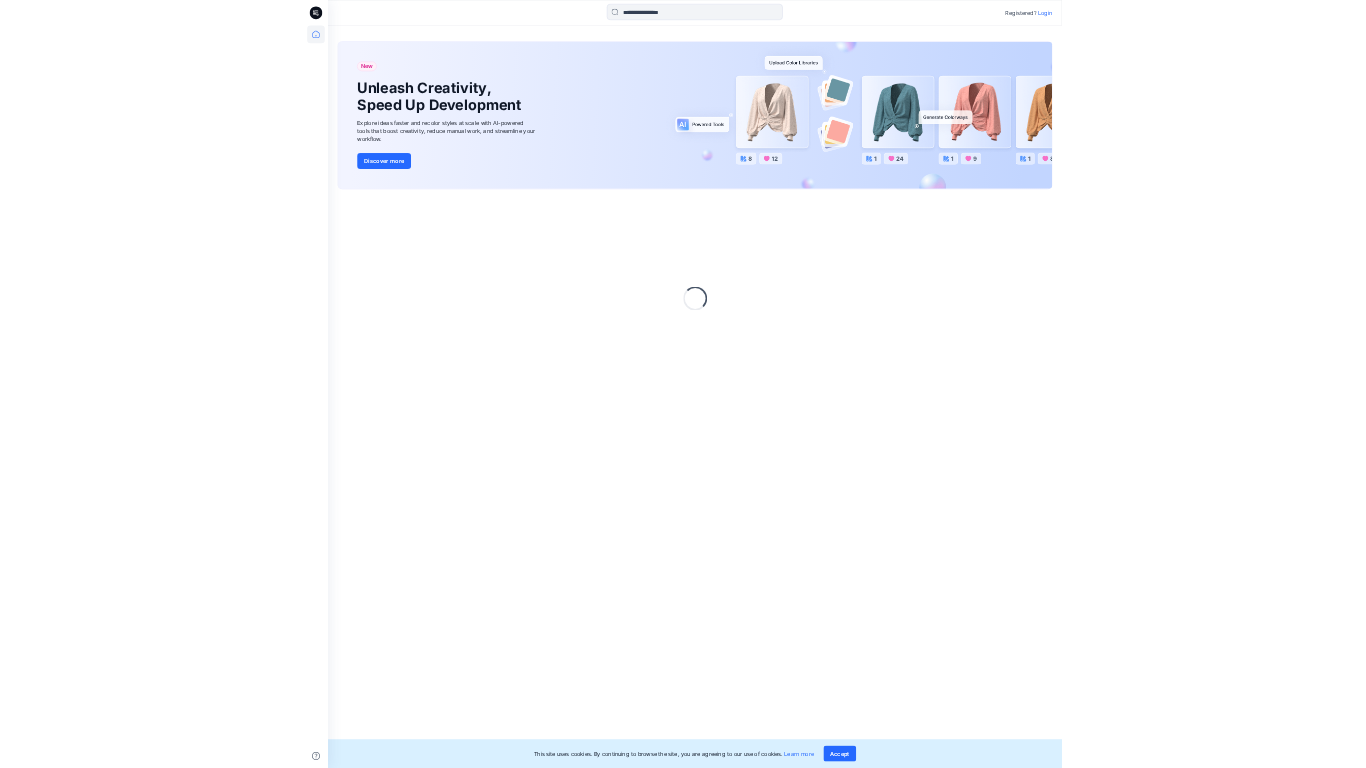 scroll, scrollTop: 0, scrollLeft: 0, axis: both 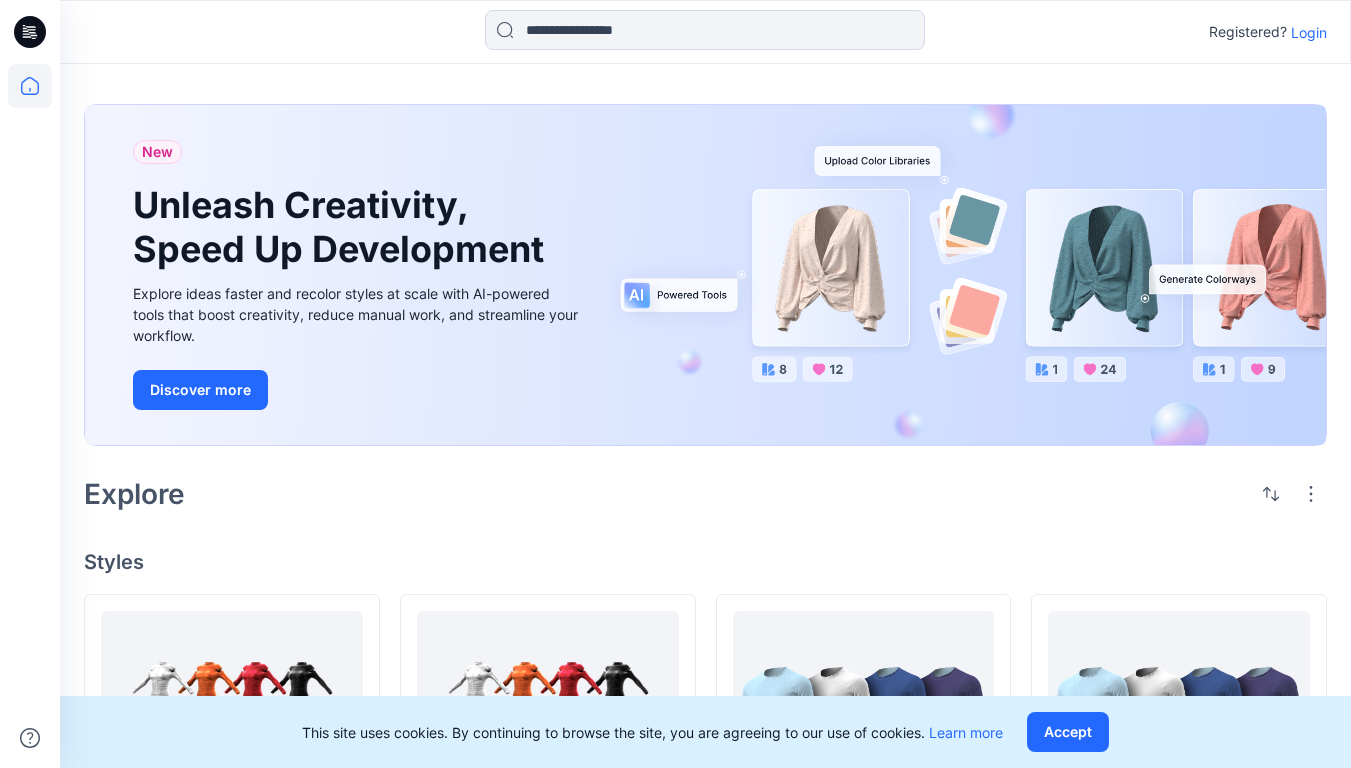 click on "Login" at bounding box center [1309, 32] 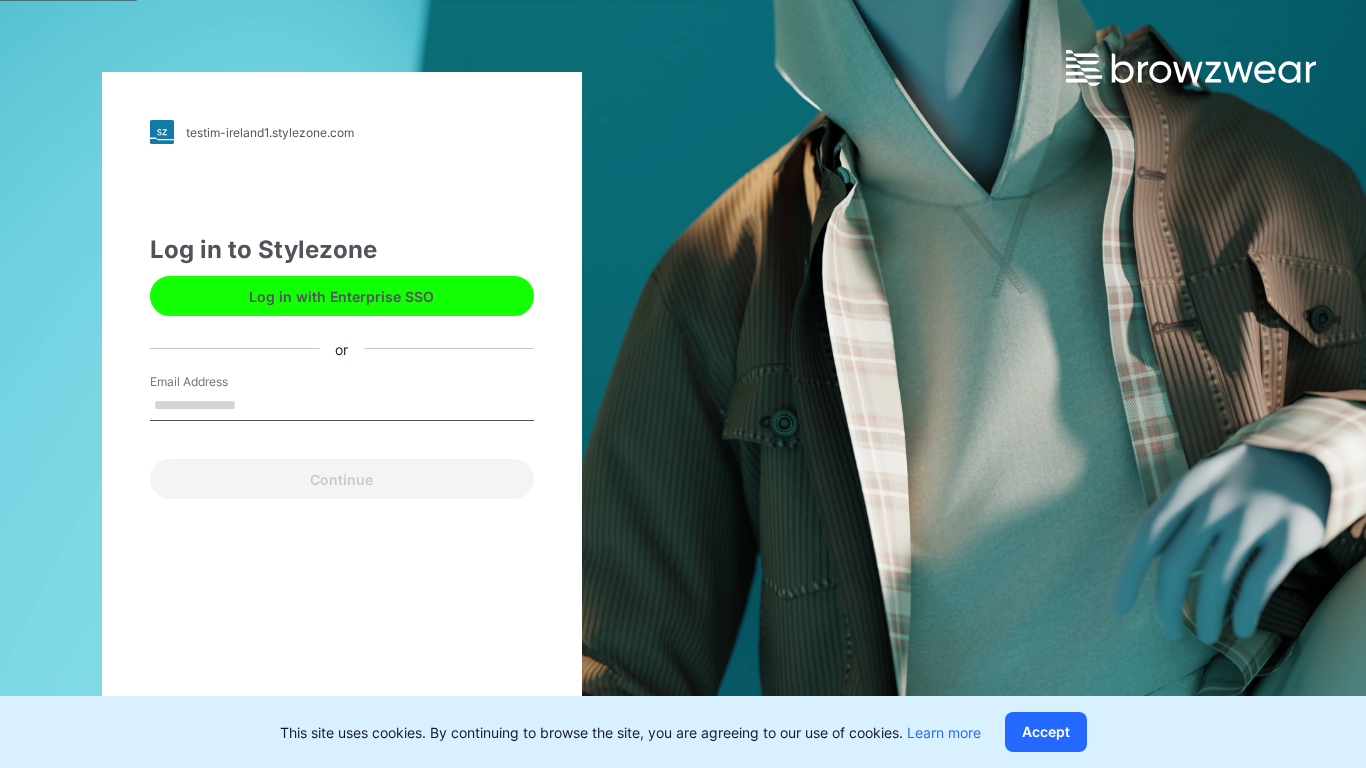 click on "Email Address" at bounding box center (342, 406) 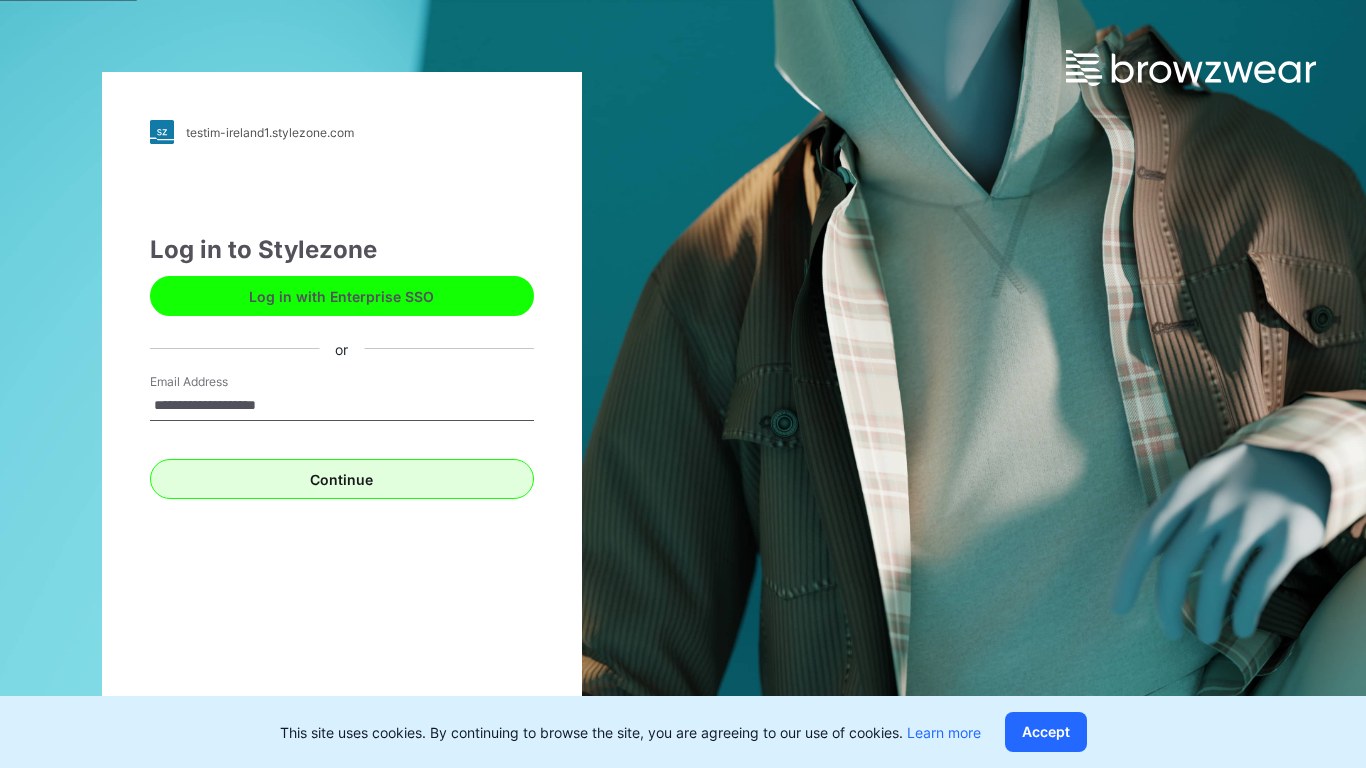 type on "**********" 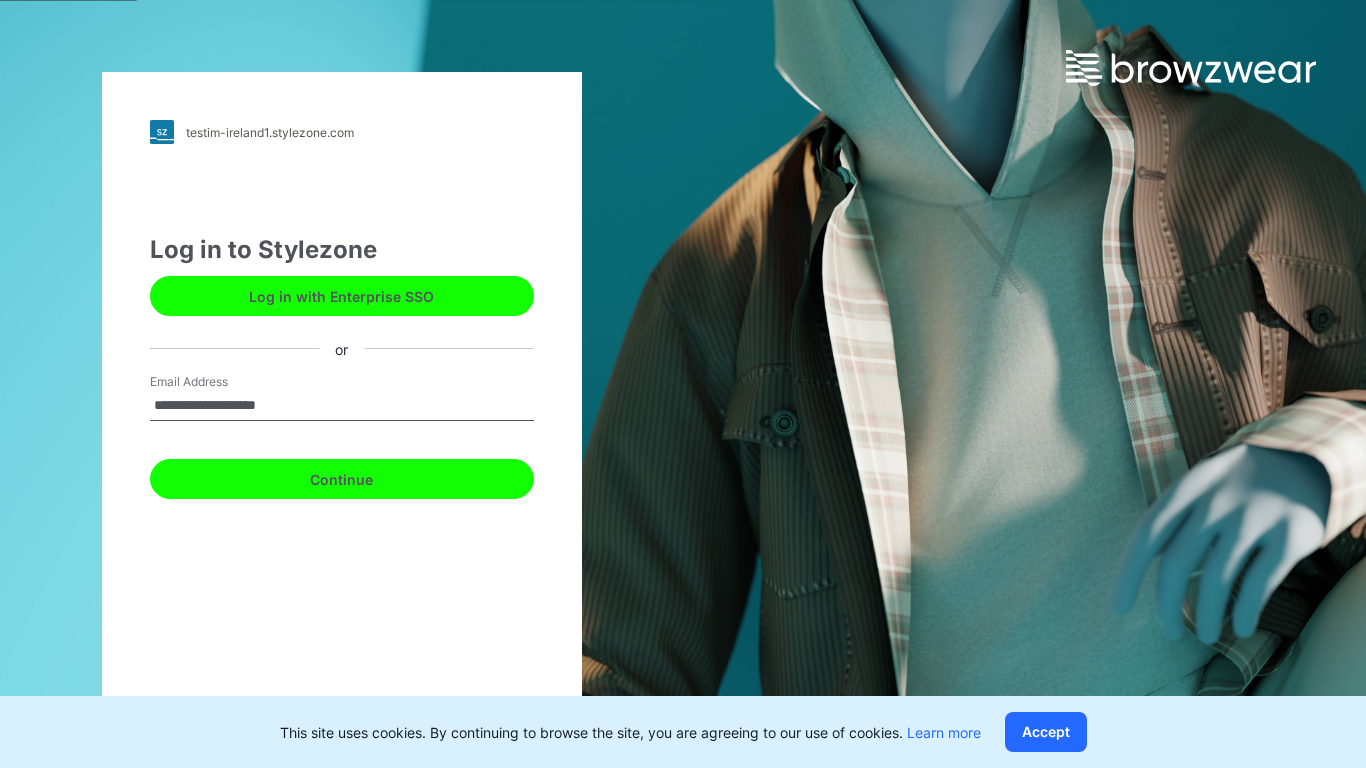 click on "Continue" at bounding box center (342, 479) 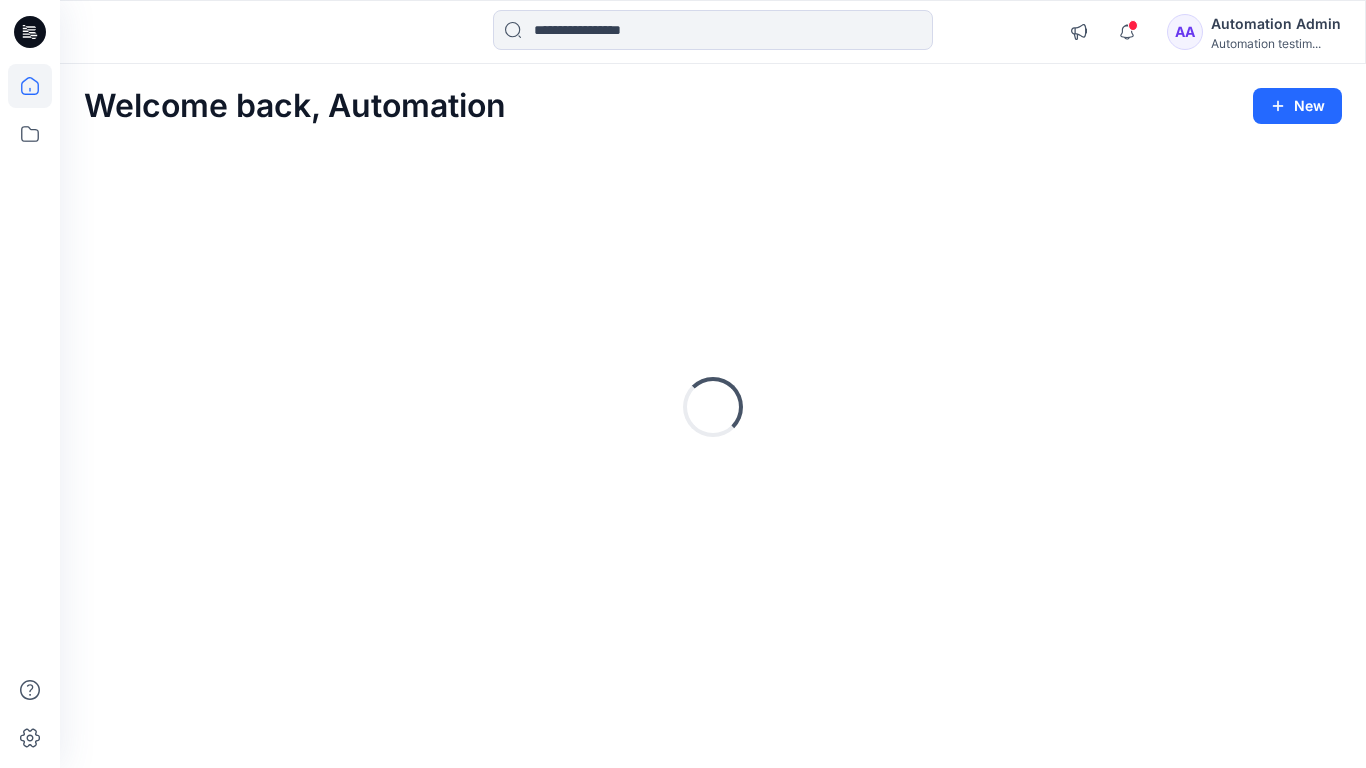 click 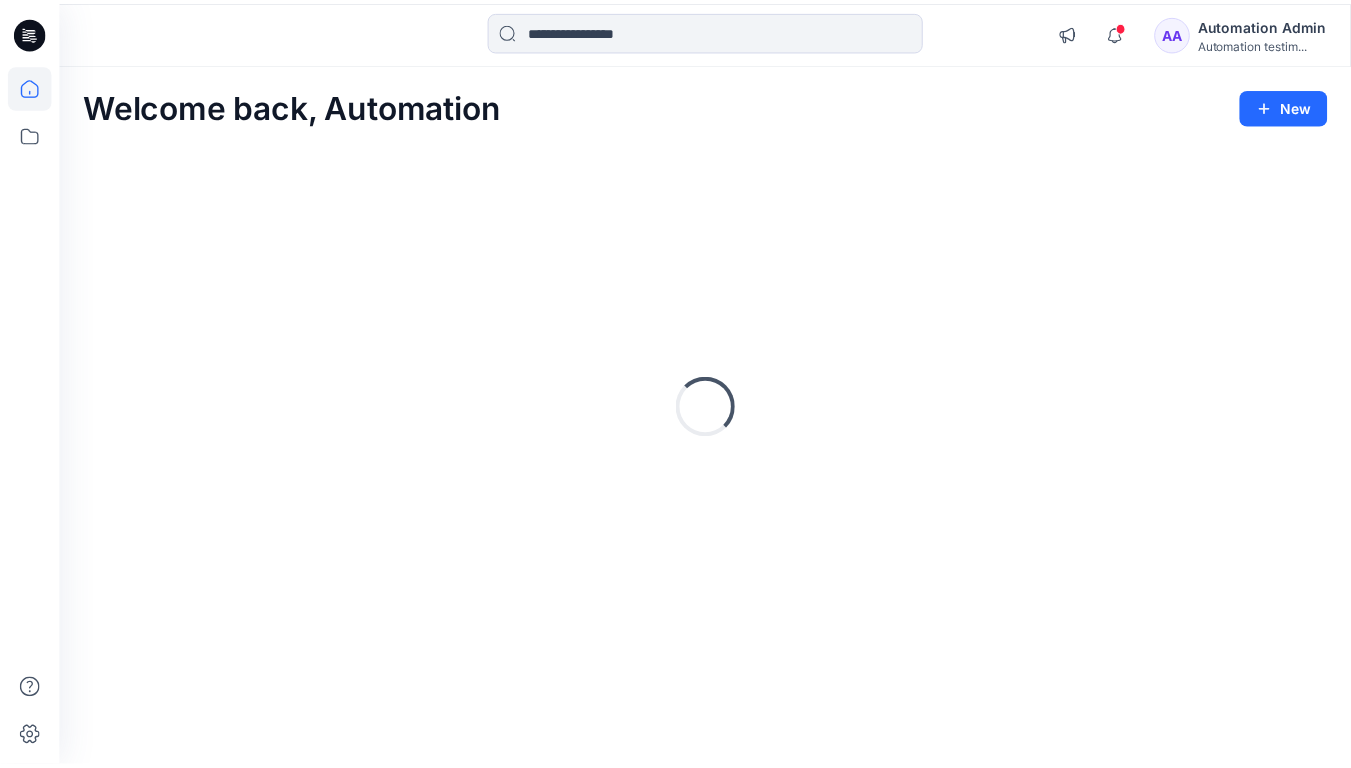 scroll, scrollTop: 0, scrollLeft: 0, axis: both 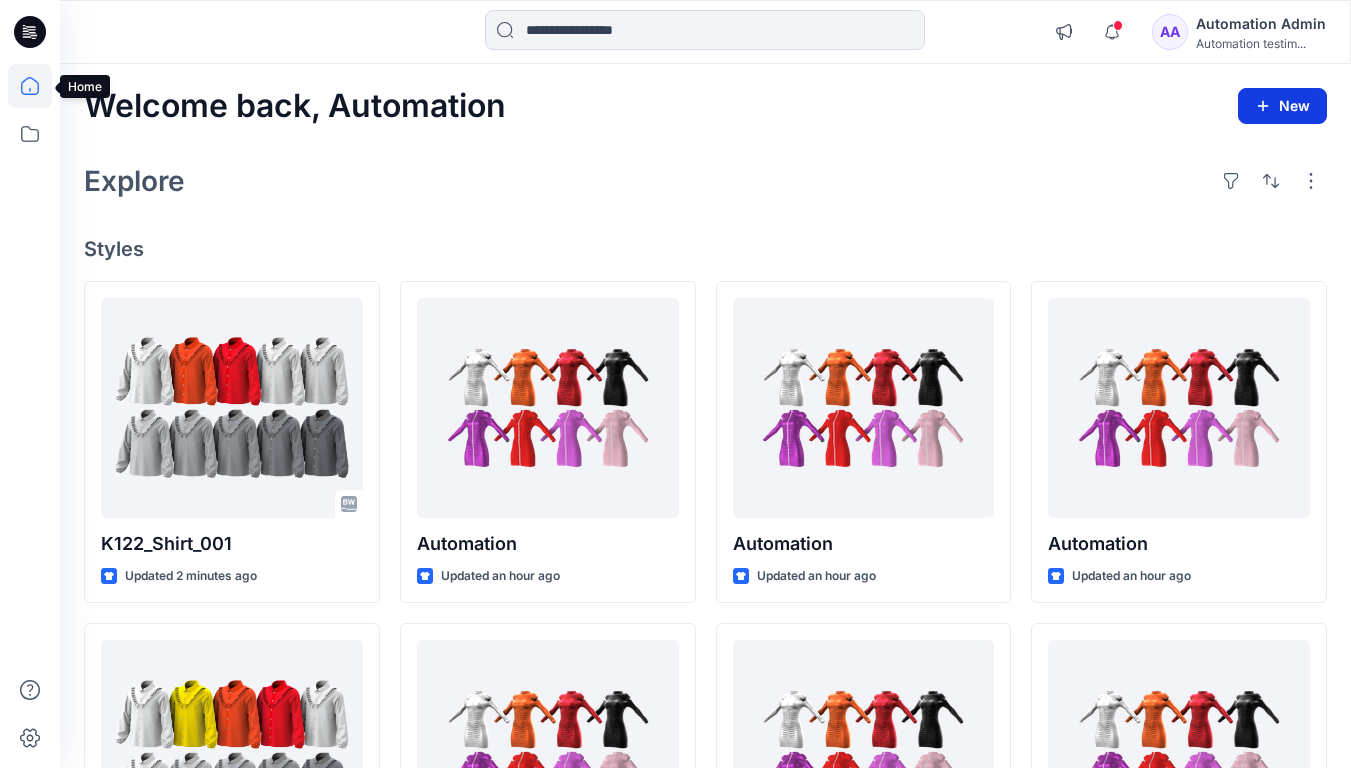 click on "New" at bounding box center [1282, 106] 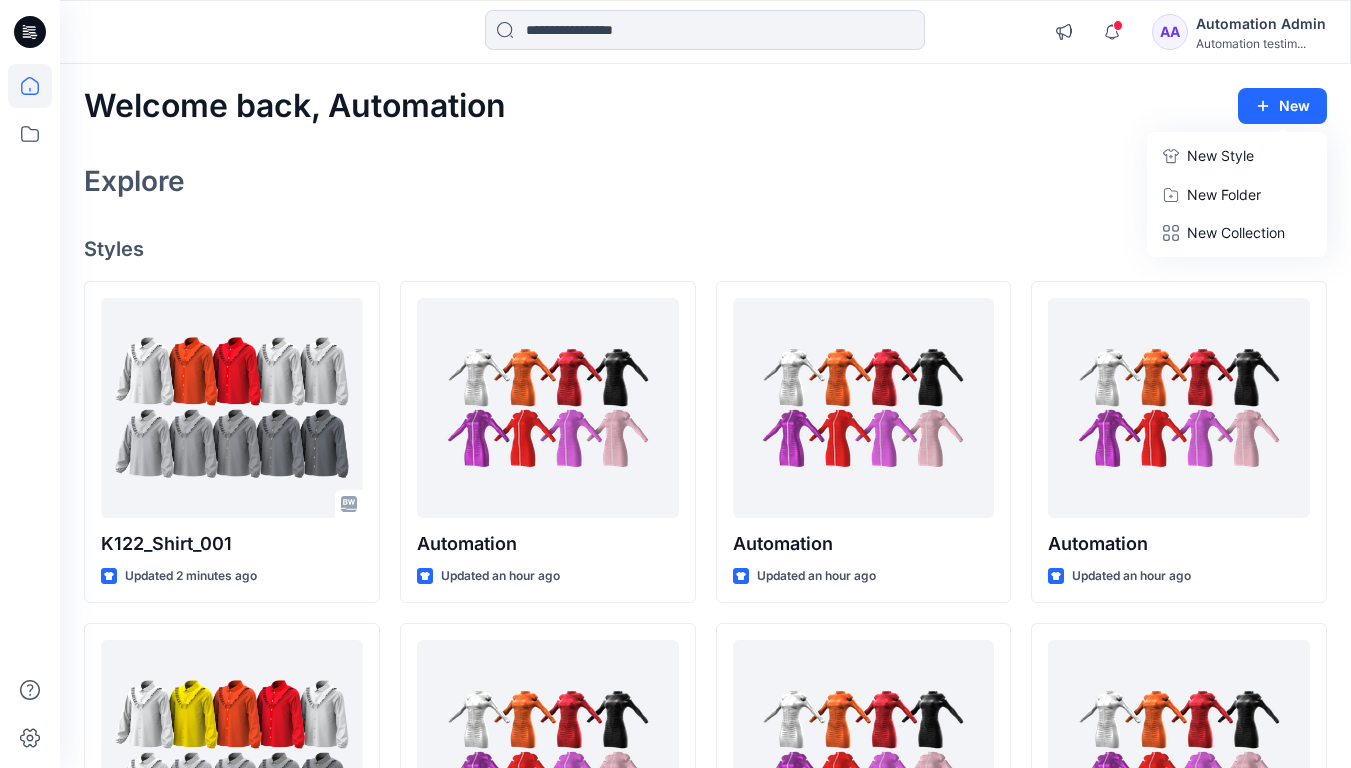 click on "New Style" at bounding box center [1220, 156] 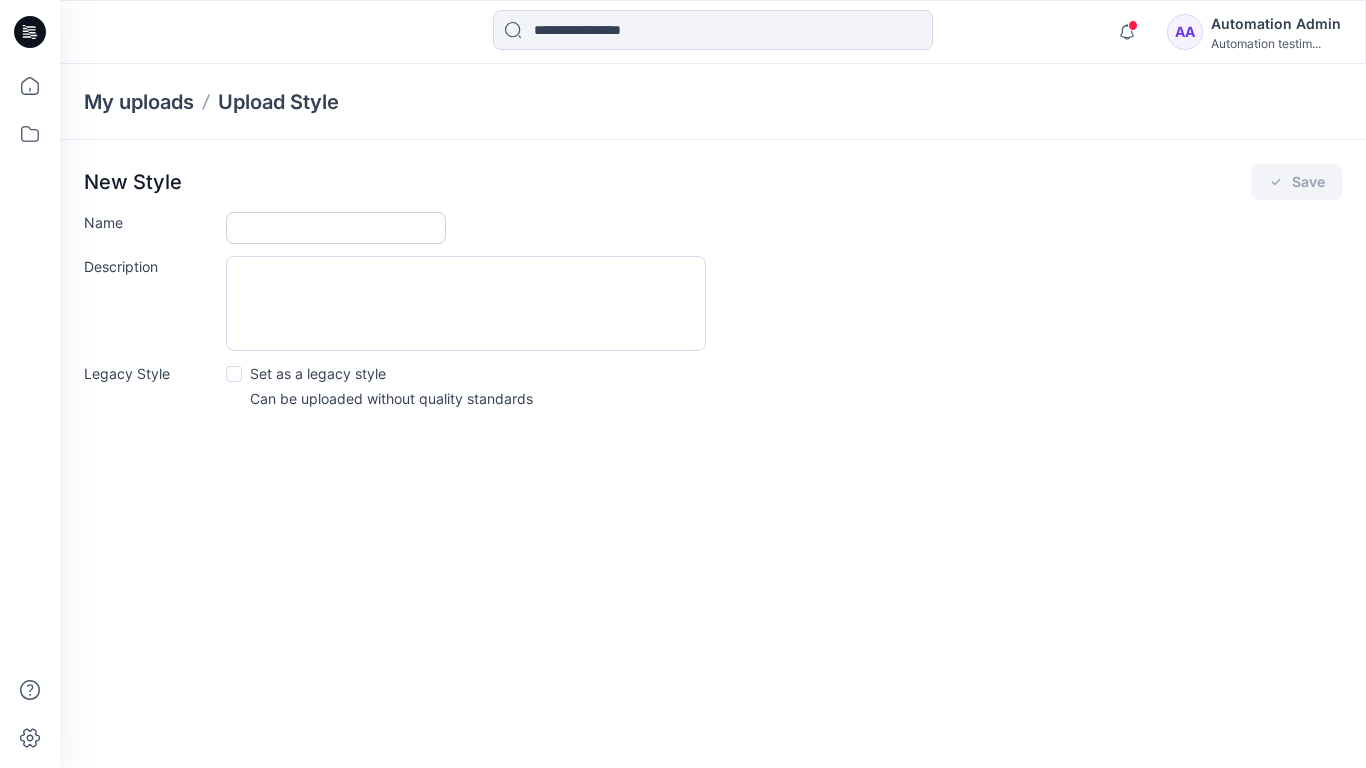 click on "Name" at bounding box center [336, 228] 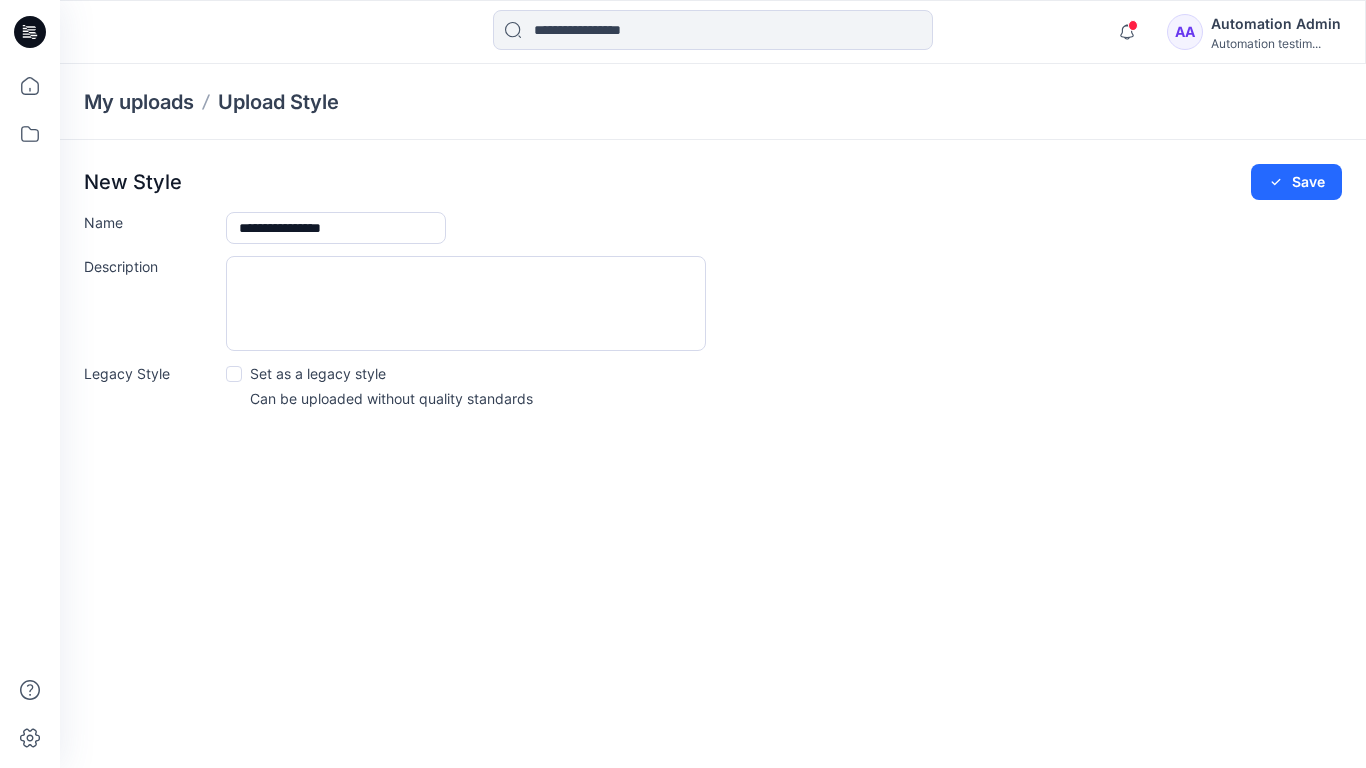 type on "**********" 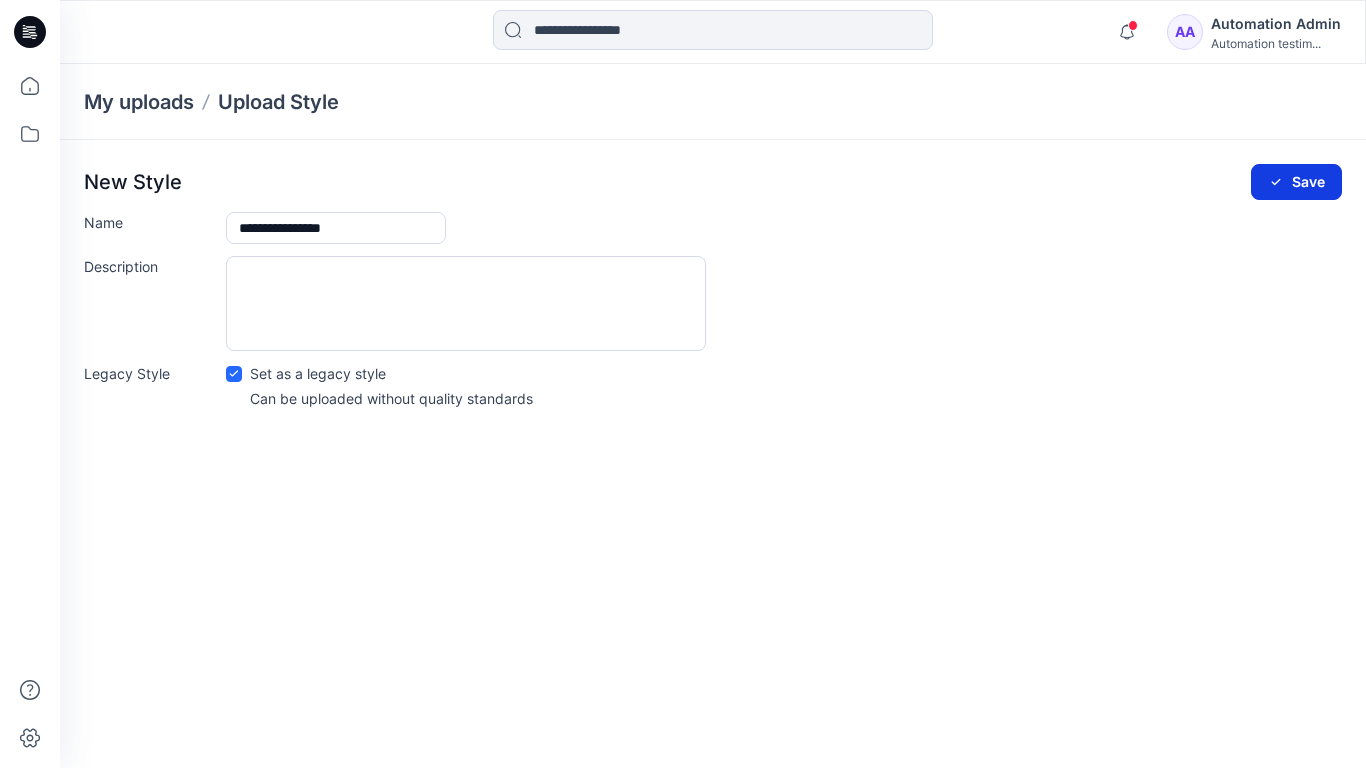 click on "Save" at bounding box center [1296, 182] 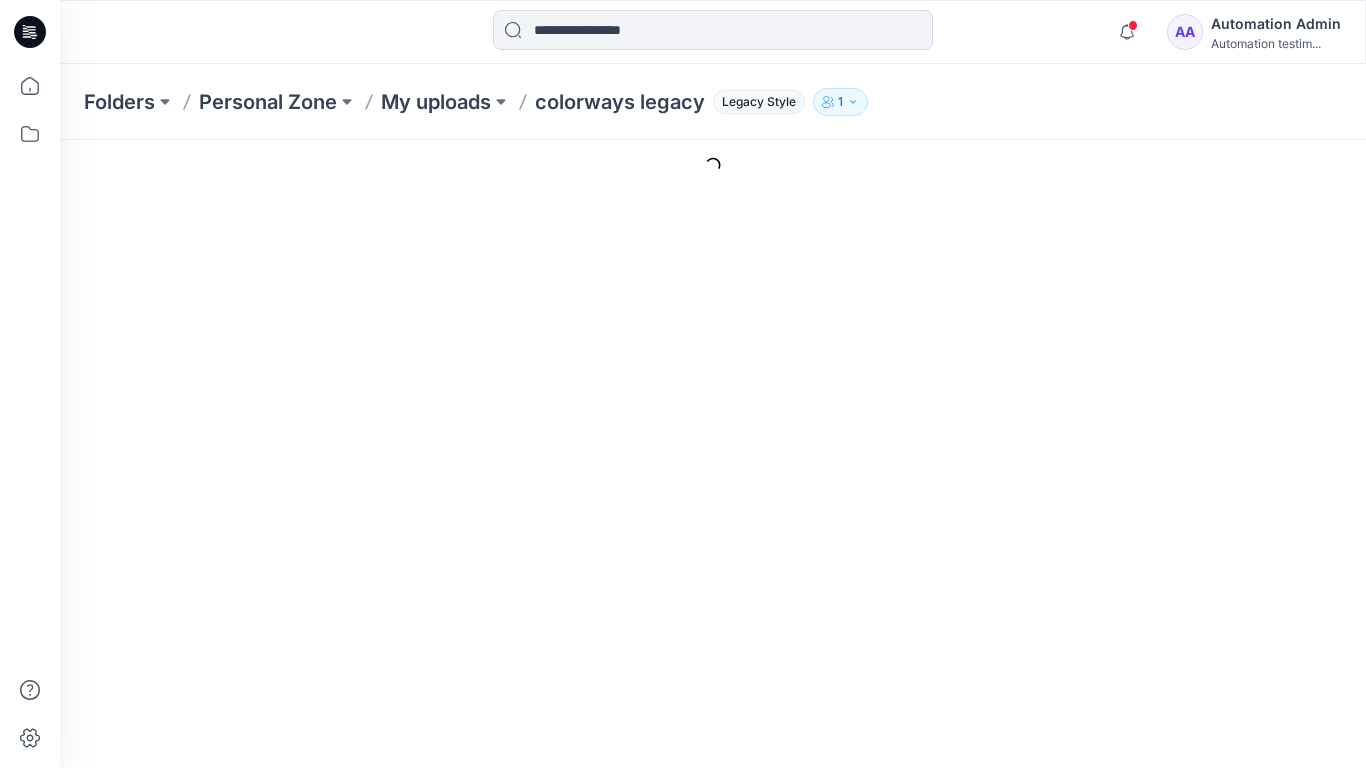 scroll, scrollTop: 0, scrollLeft: 0, axis: both 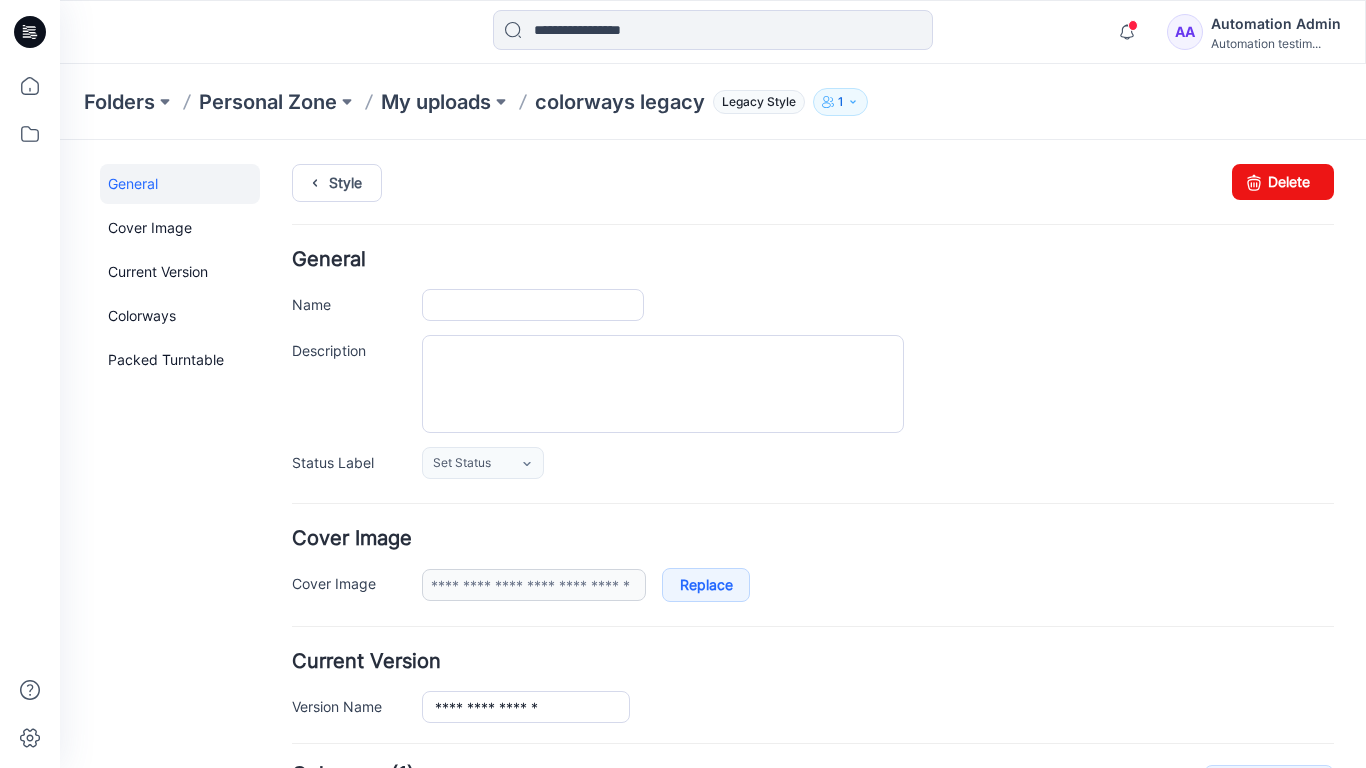 type on "**********" 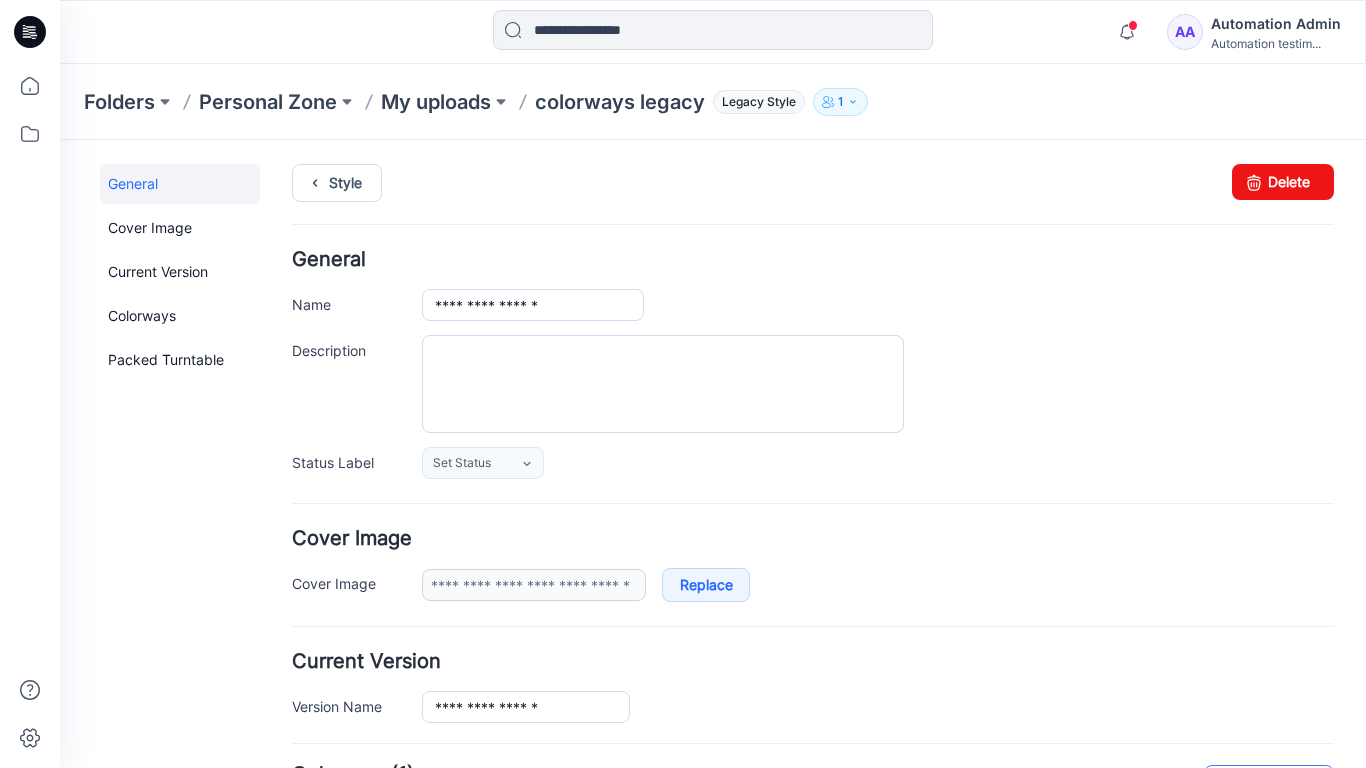 scroll, scrollTop: 328, scrollLeft: 0, axis: vertical 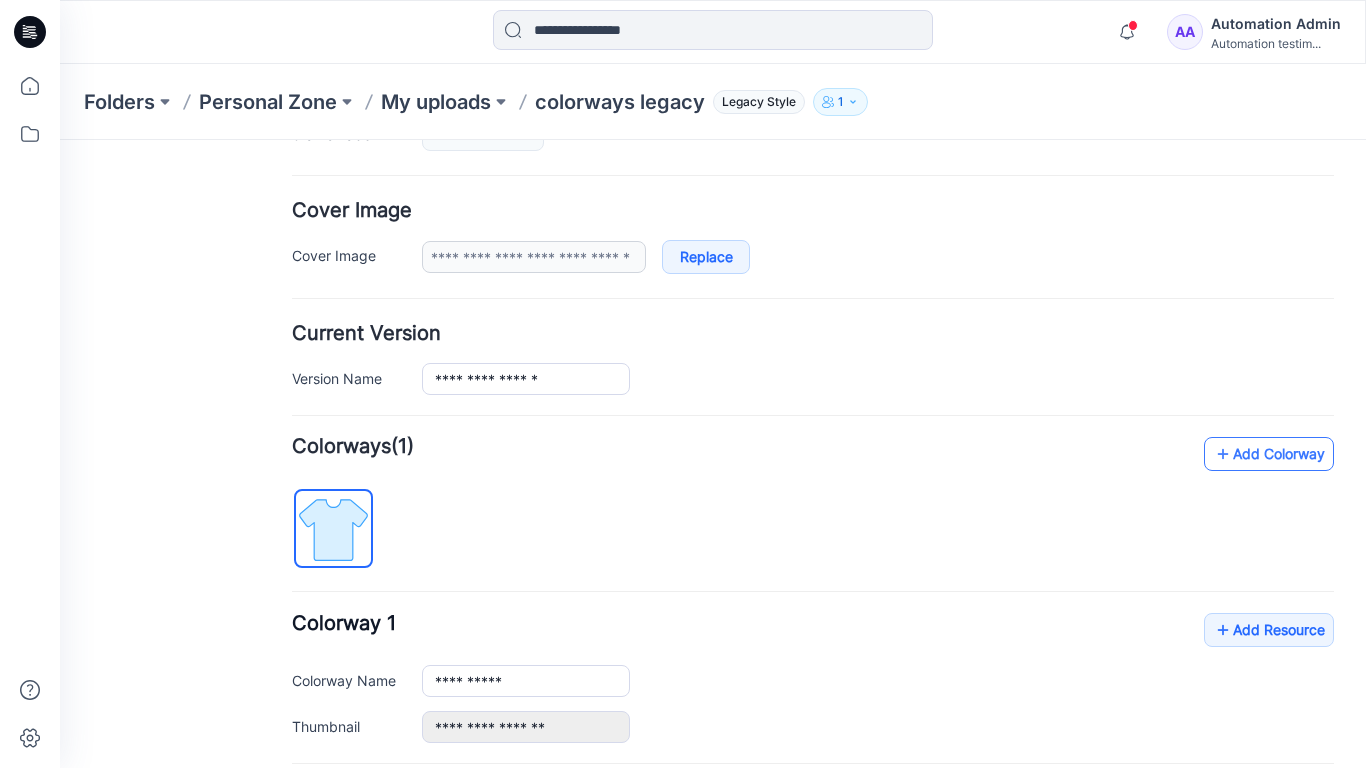 click on "Add Colorway" at bounding box center [1269, 454] 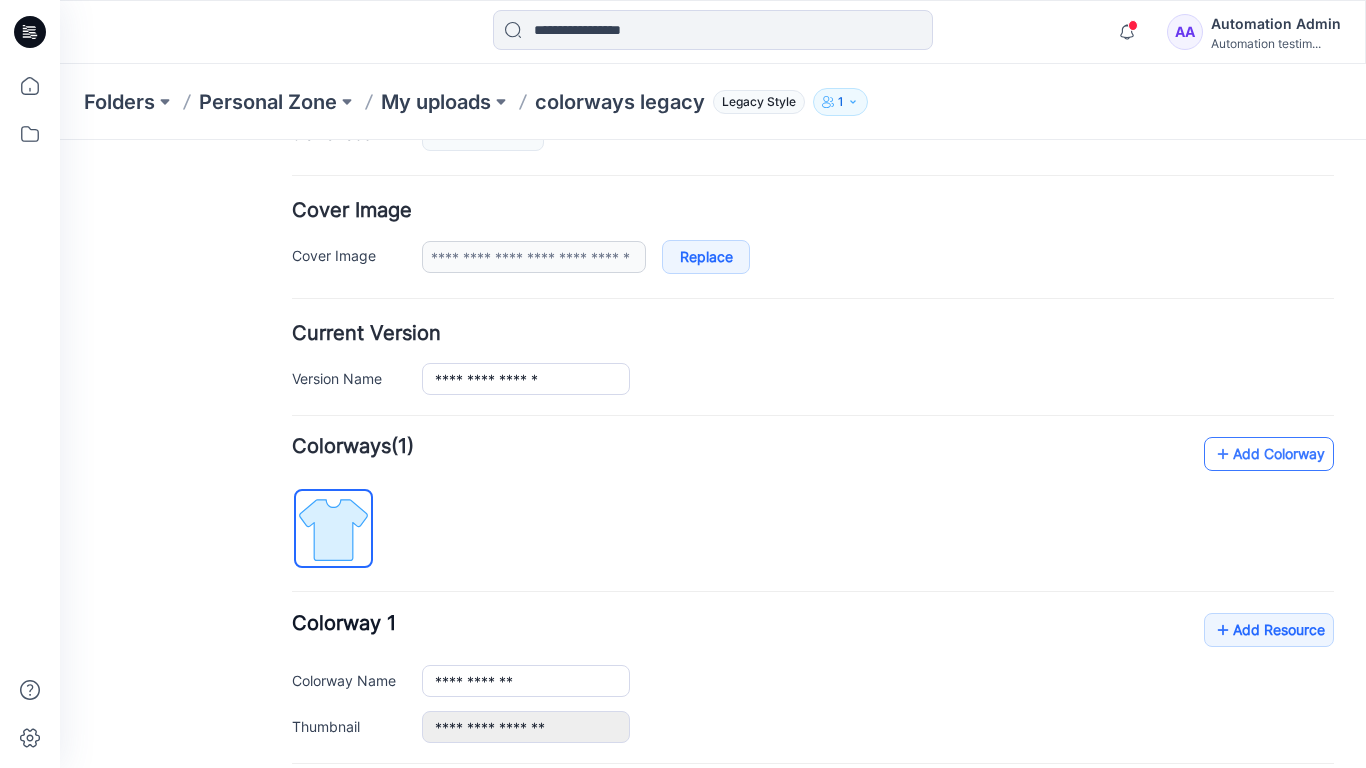 click on "Add Colorway" at bounding box center (1269, 454) 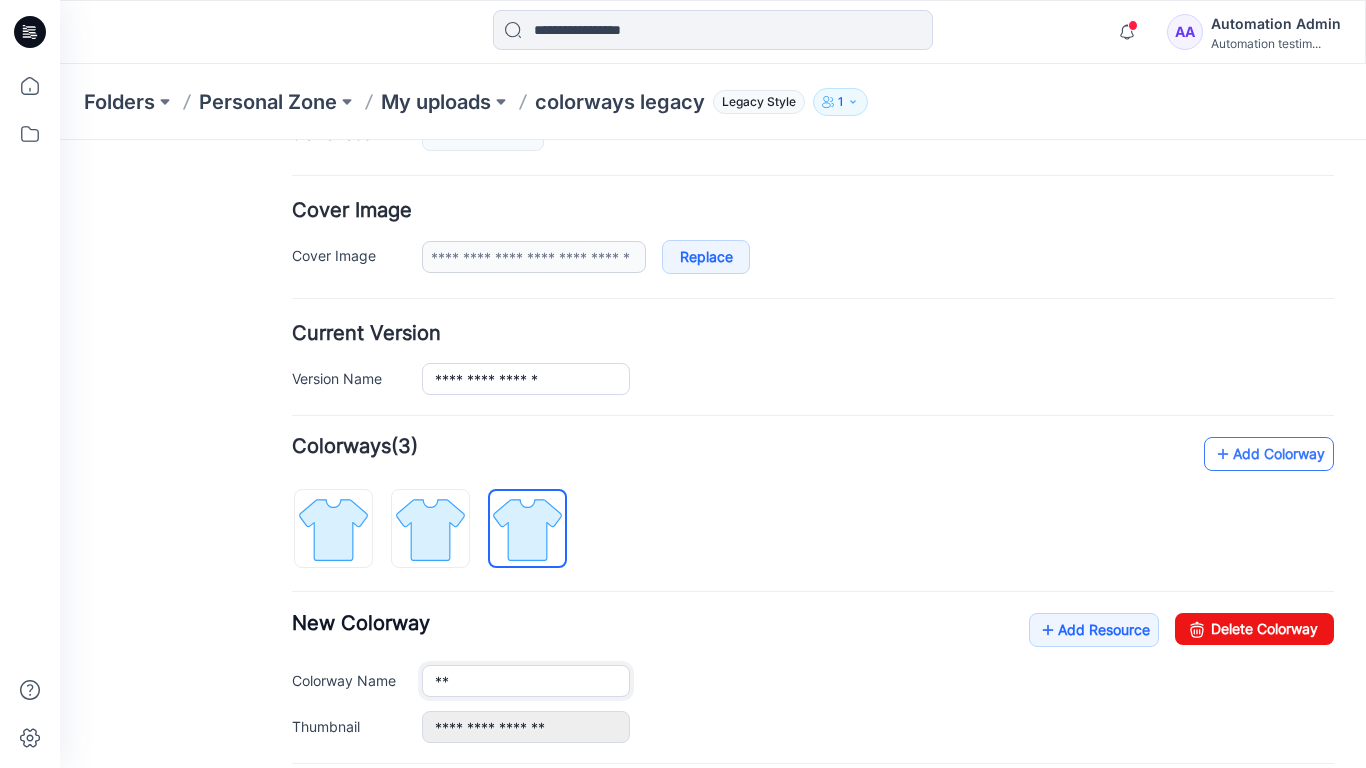 type on "*" 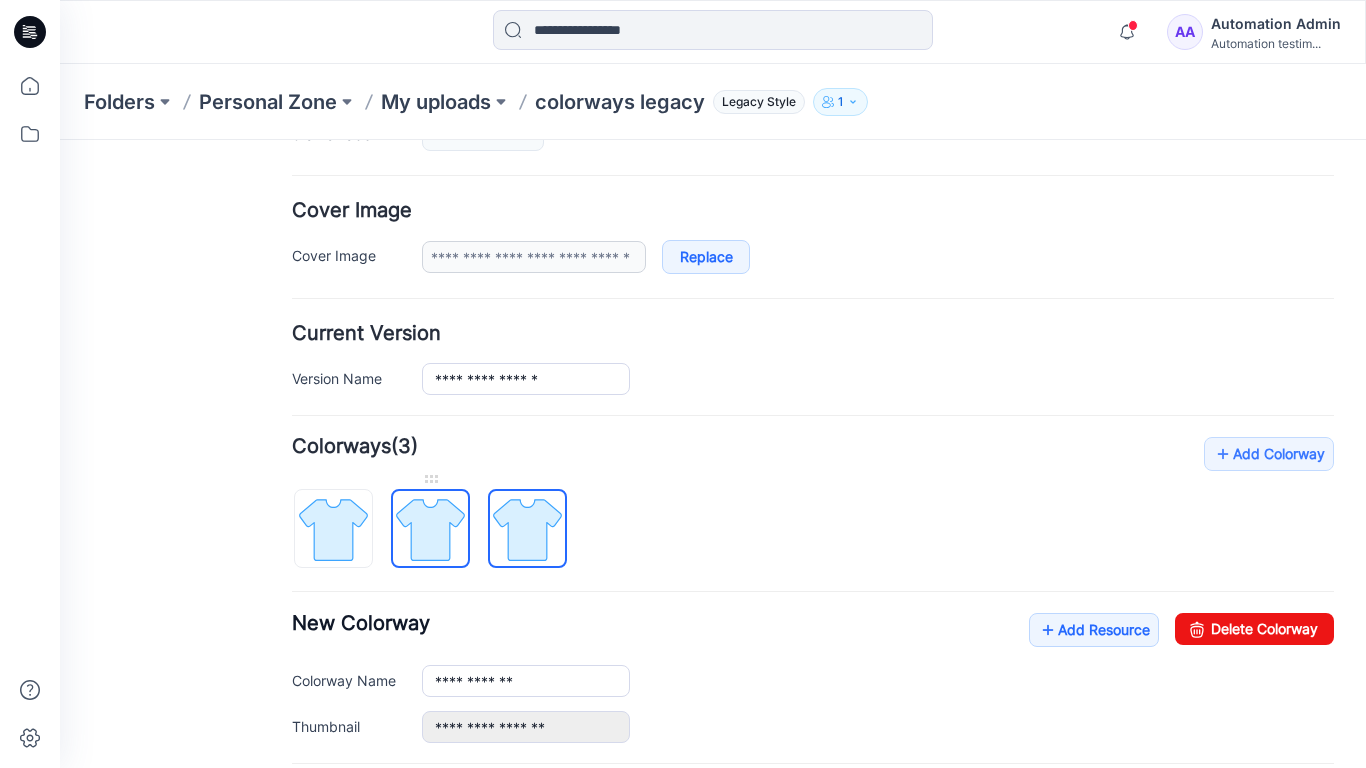 click at bounding box center [430, 529] 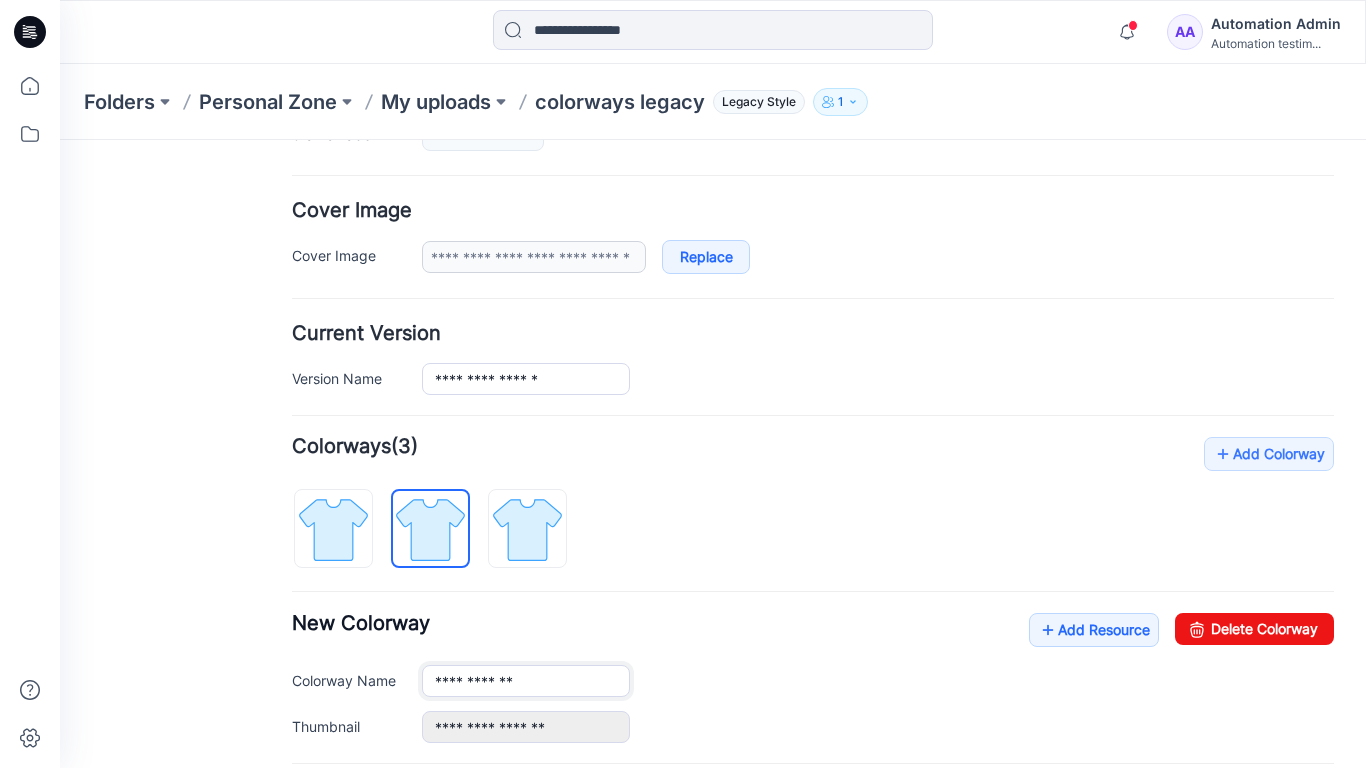 click on "**********" at bounding box center (526, 681) 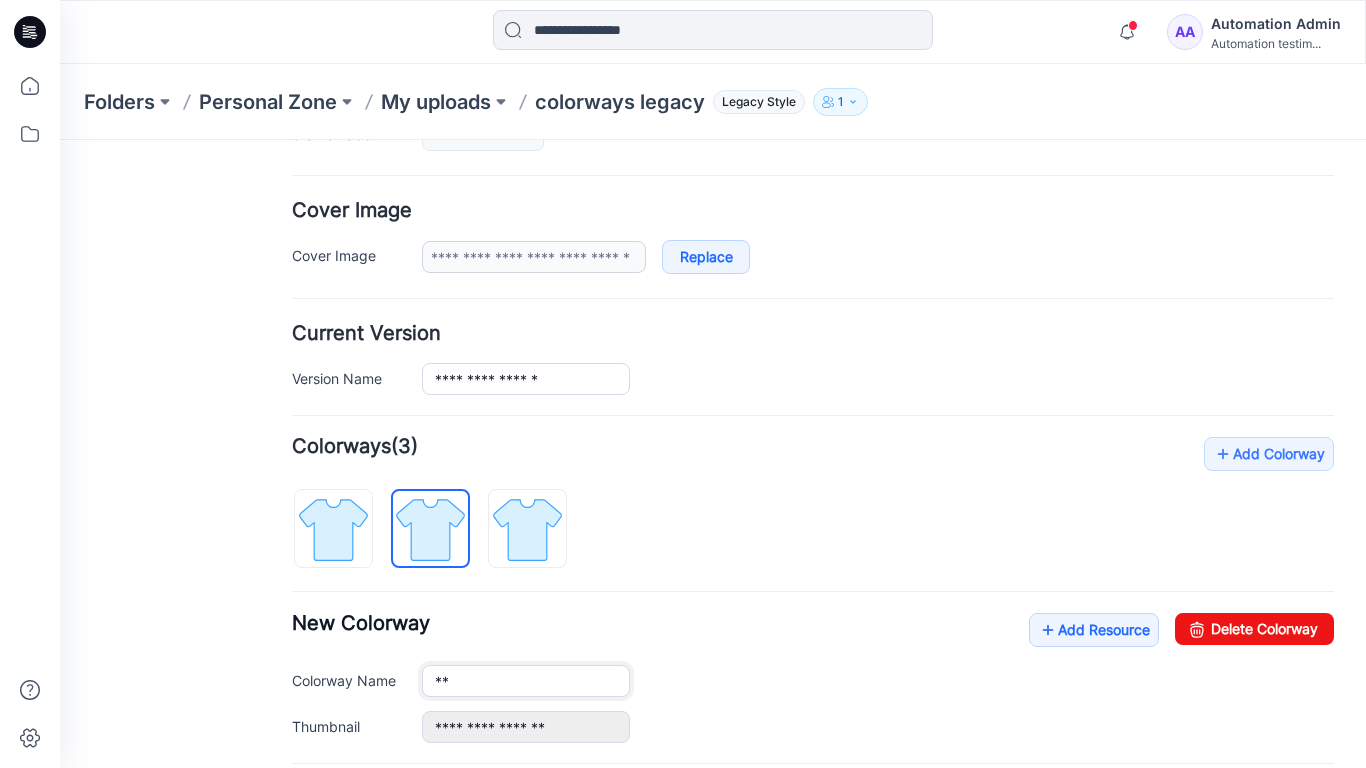 type on "*" 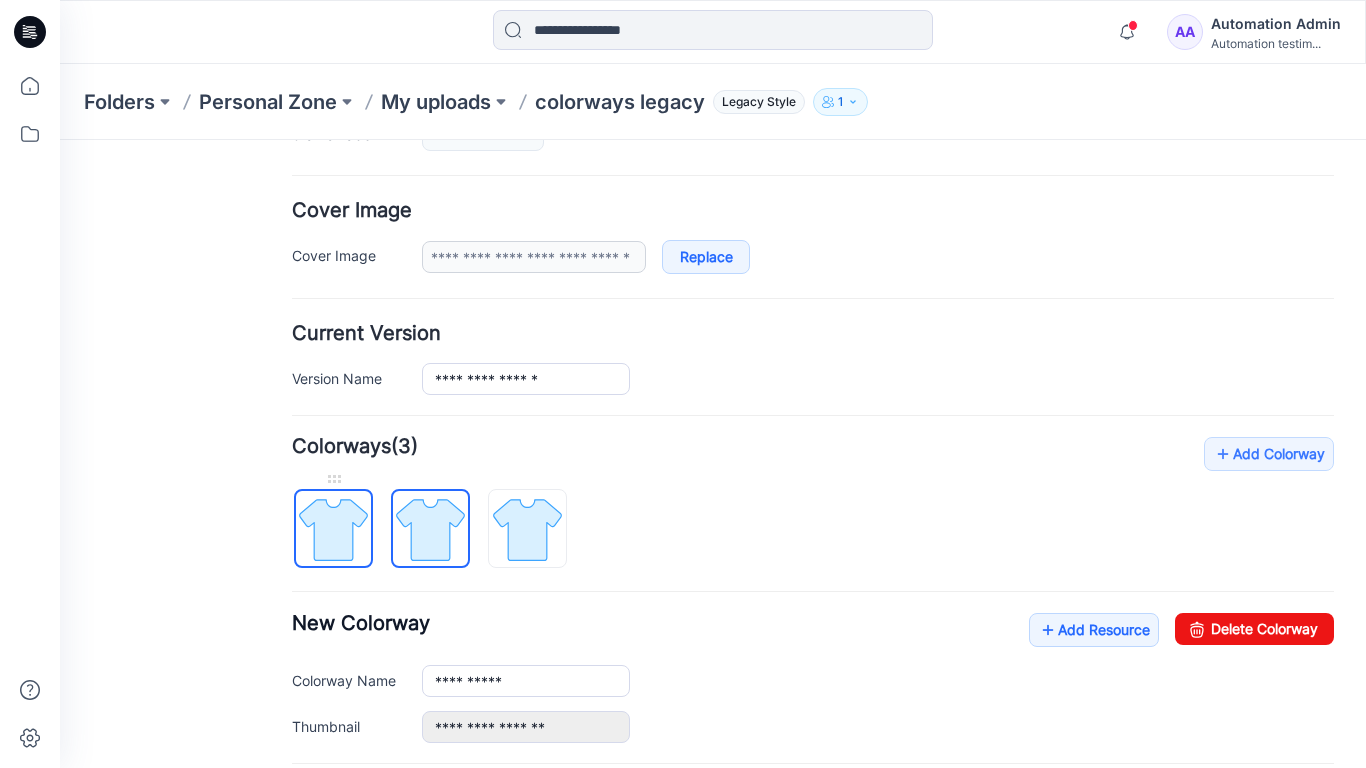 click at bounding box center (333, 529) 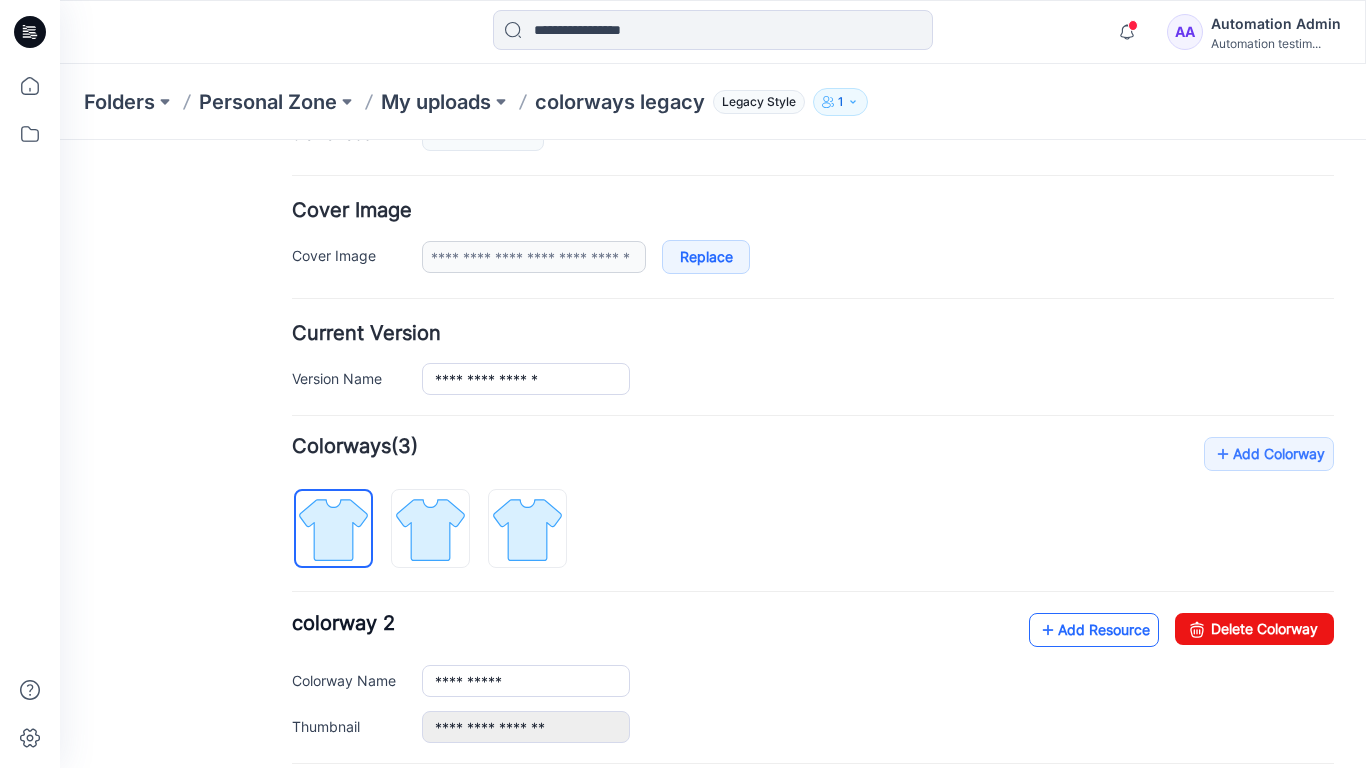 click on "Add Resource" at bounding box center (1094, 630) 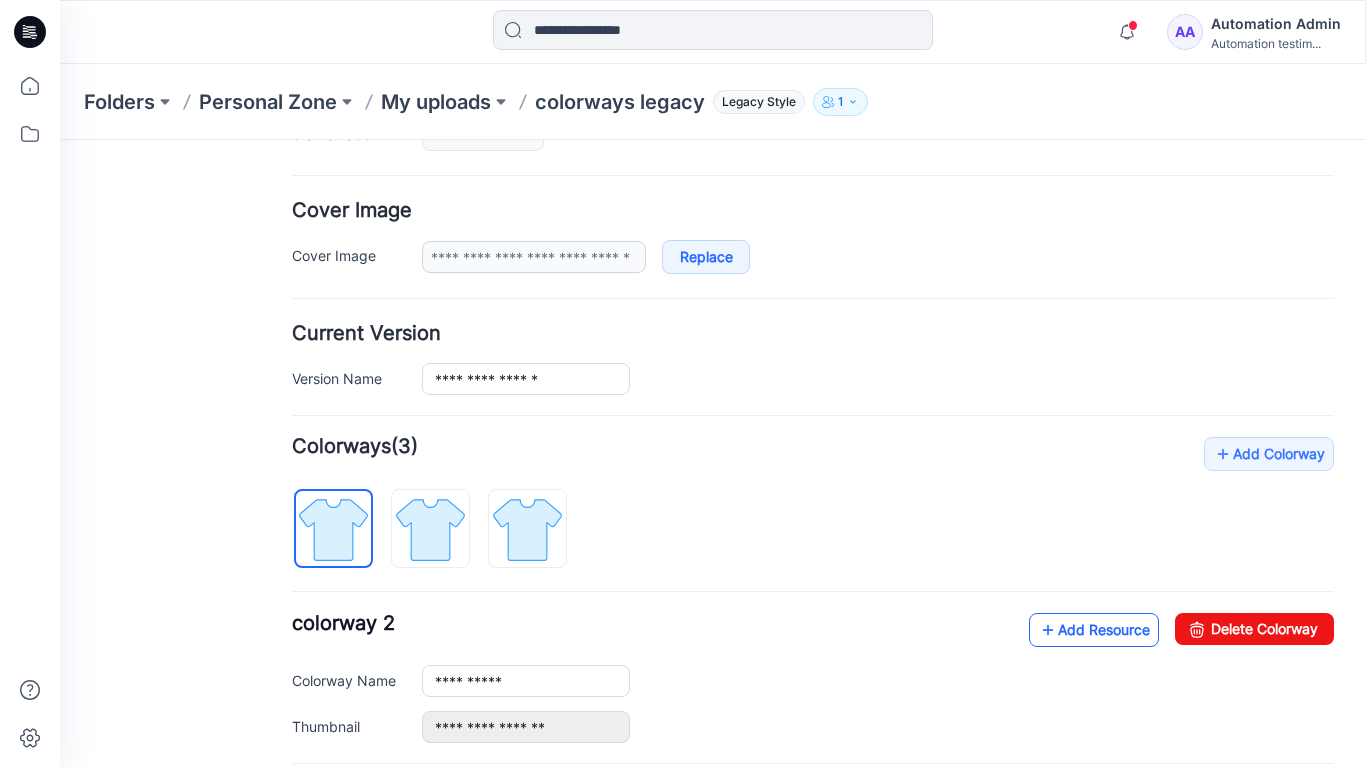 type on "**********" 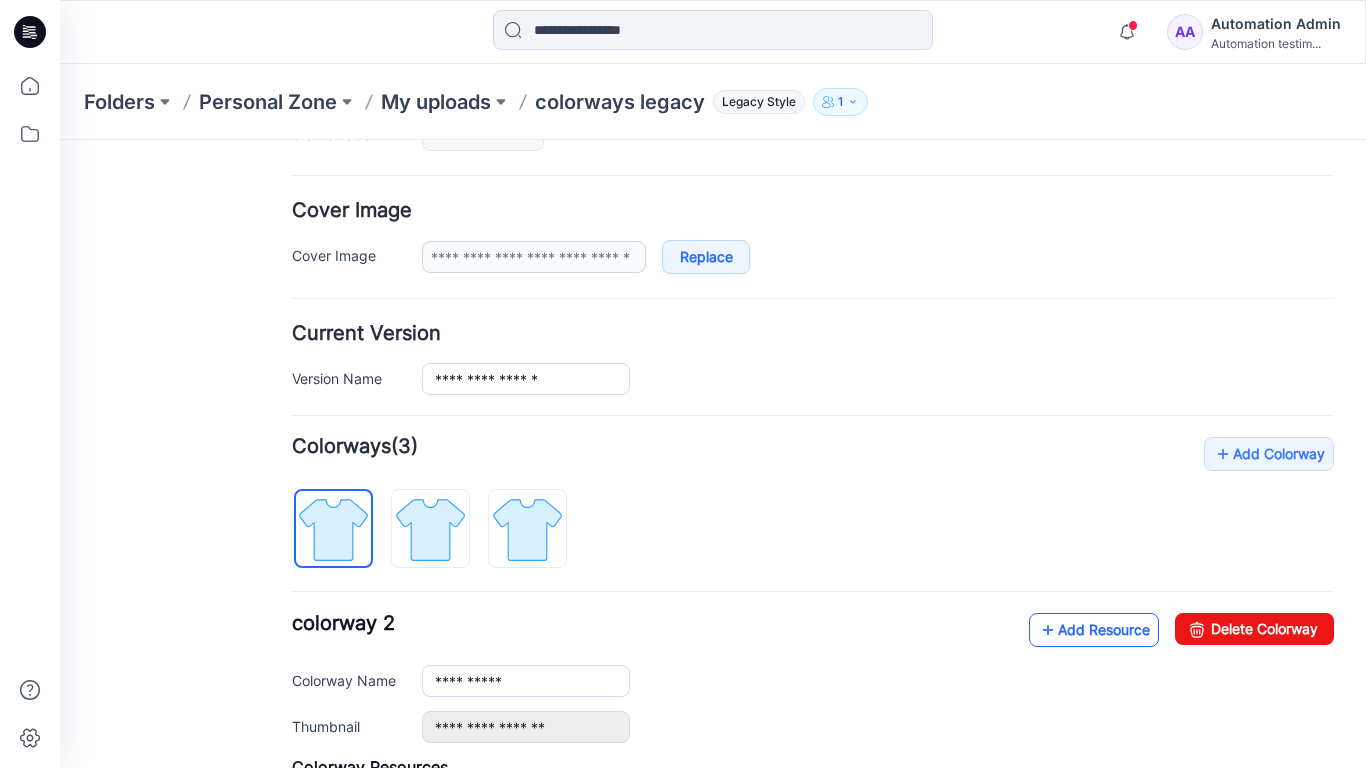 type 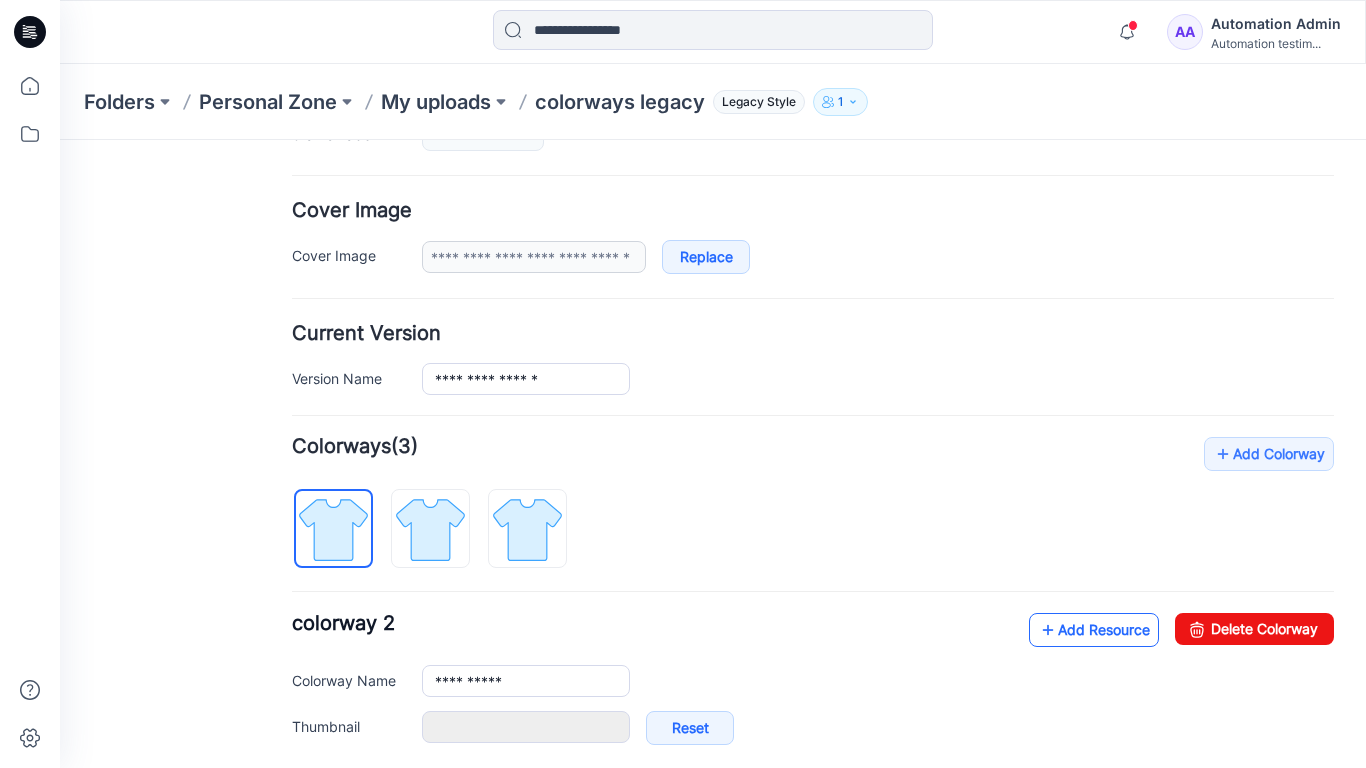 type on "**********" 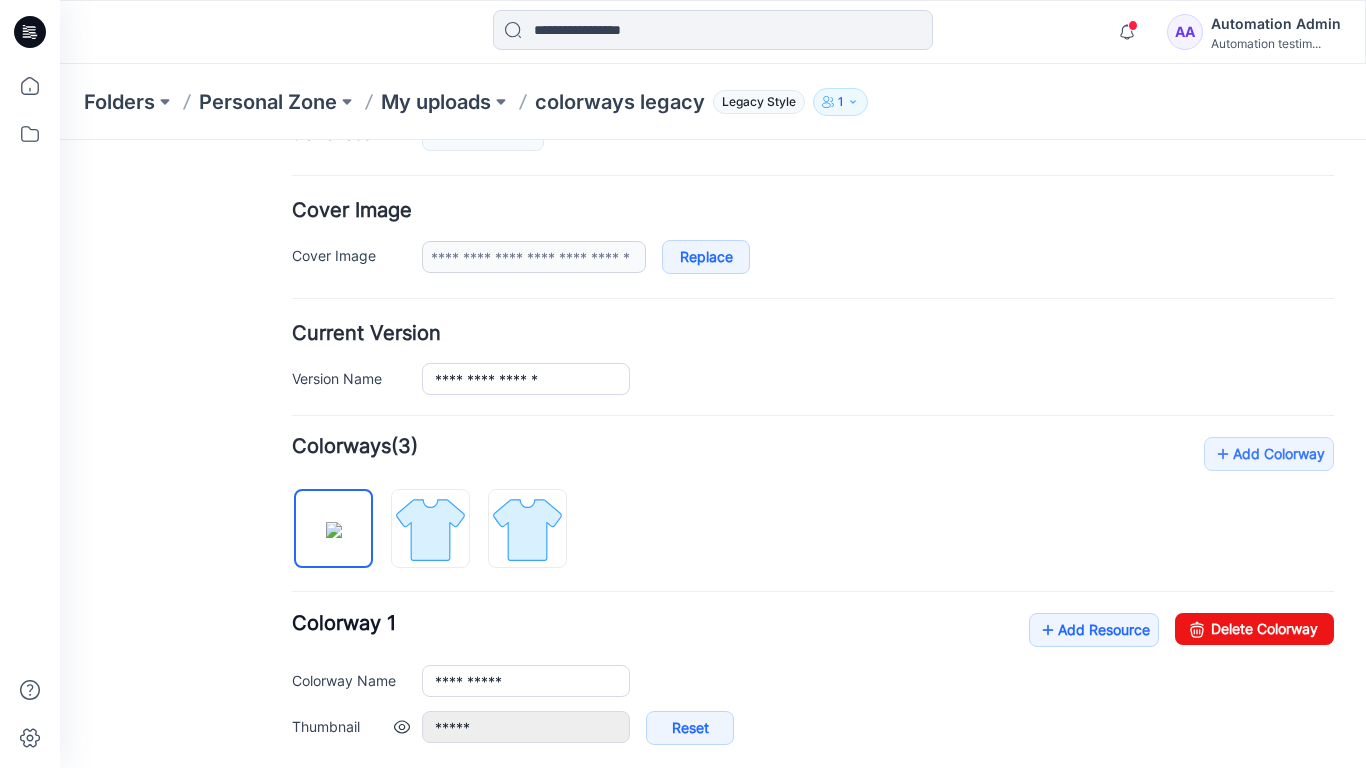 click at bounding box center (402, 727) 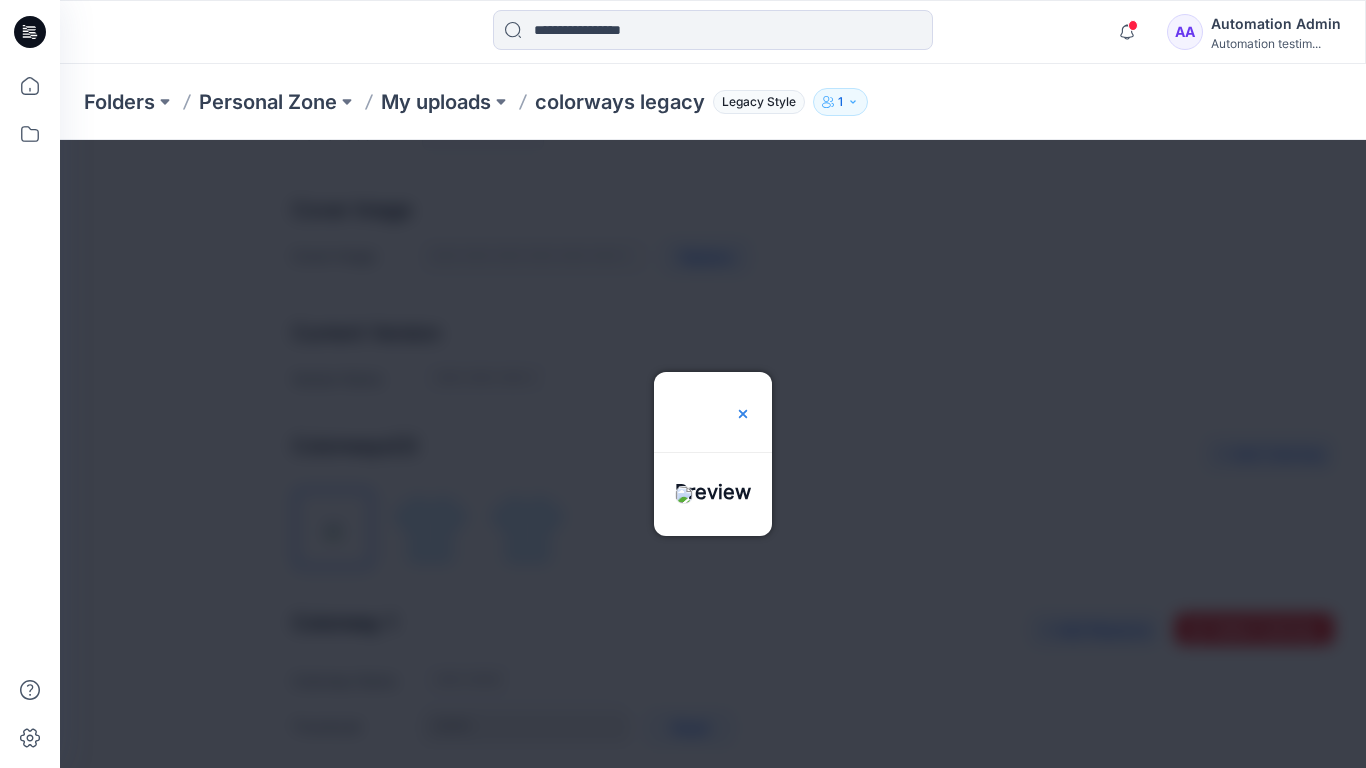 click at bounding box center [743, 414] 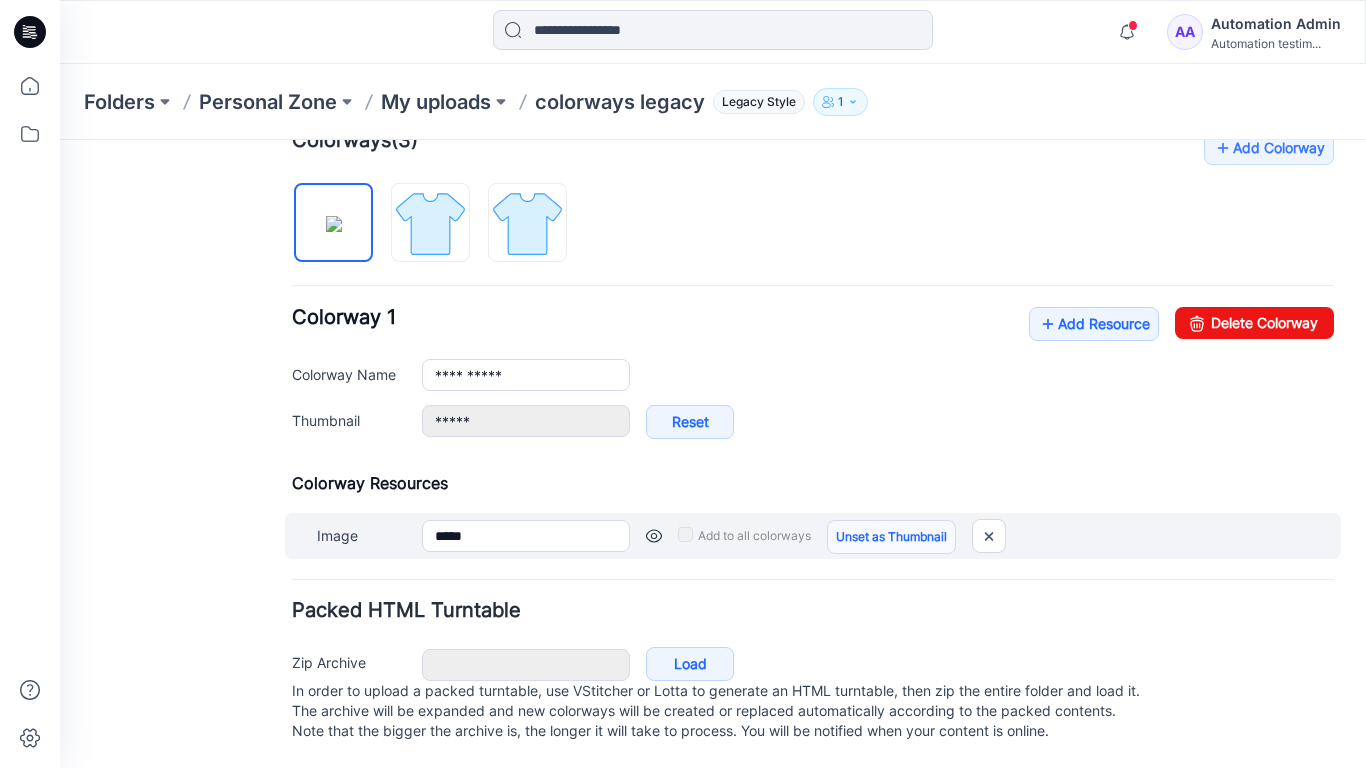 click on "Unset as Thumbnail" at bounding box center (891, 537) 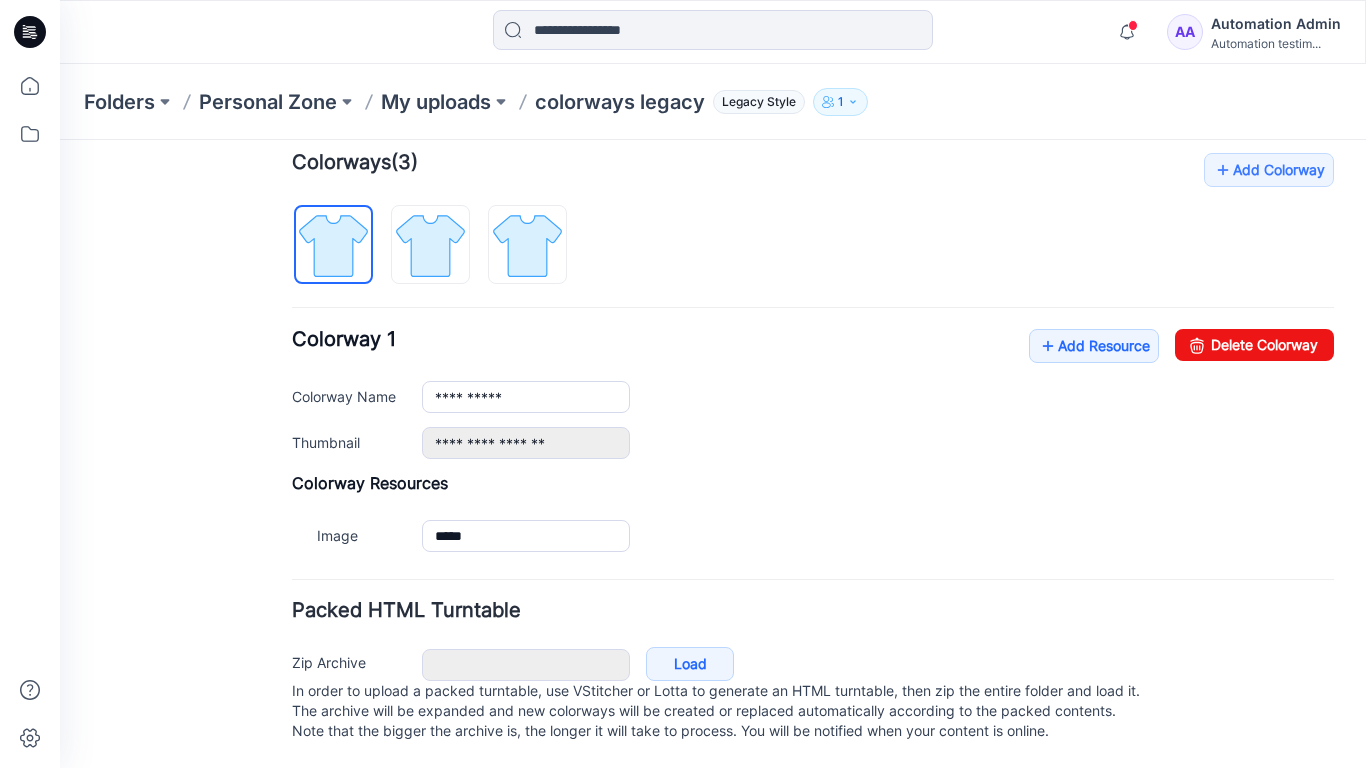 scroll, scrollTop: 632, scrollLeft: 0, axis: vertical 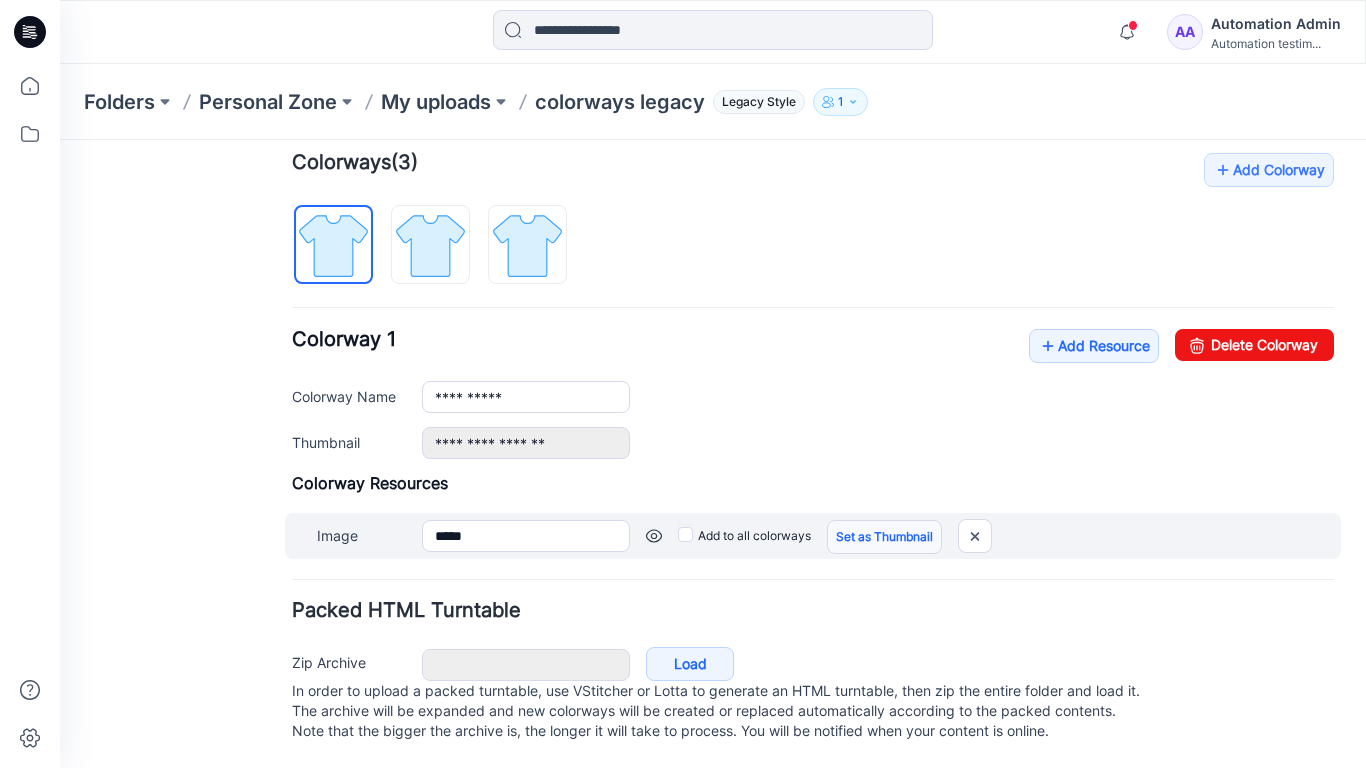 click on "Set as Thumbnail" at bounding box center [884, 537] 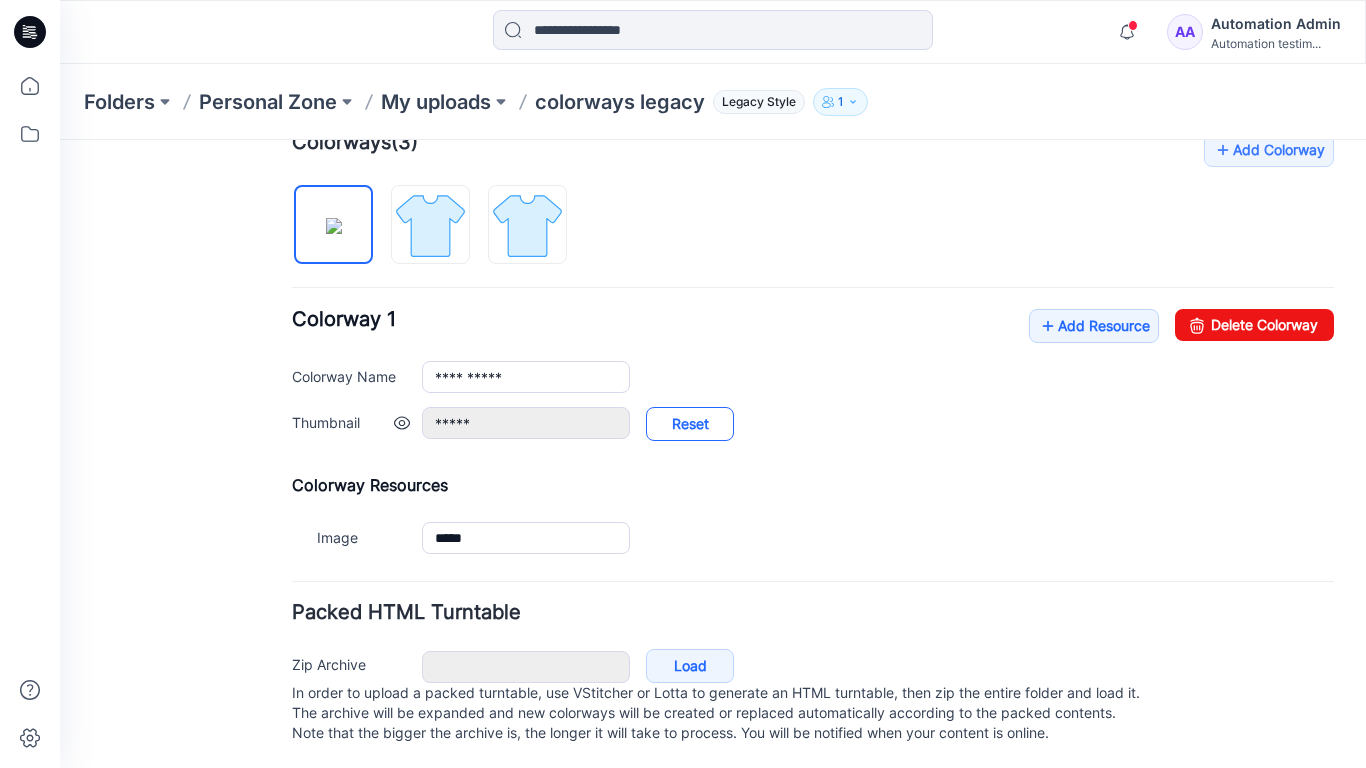 click on "Reset" at bounding box center [690, 424] 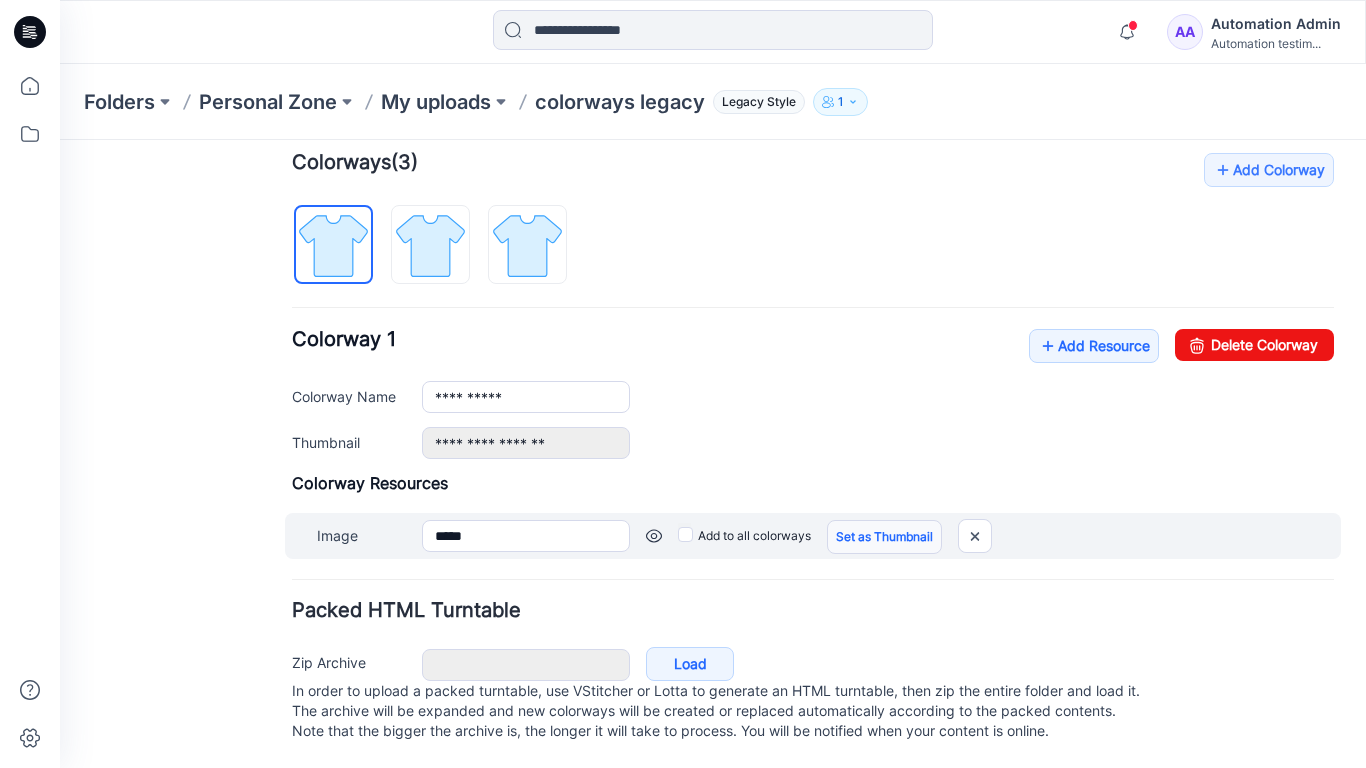 click on "Set as Thumbnail" at bounding box center (884, 537) 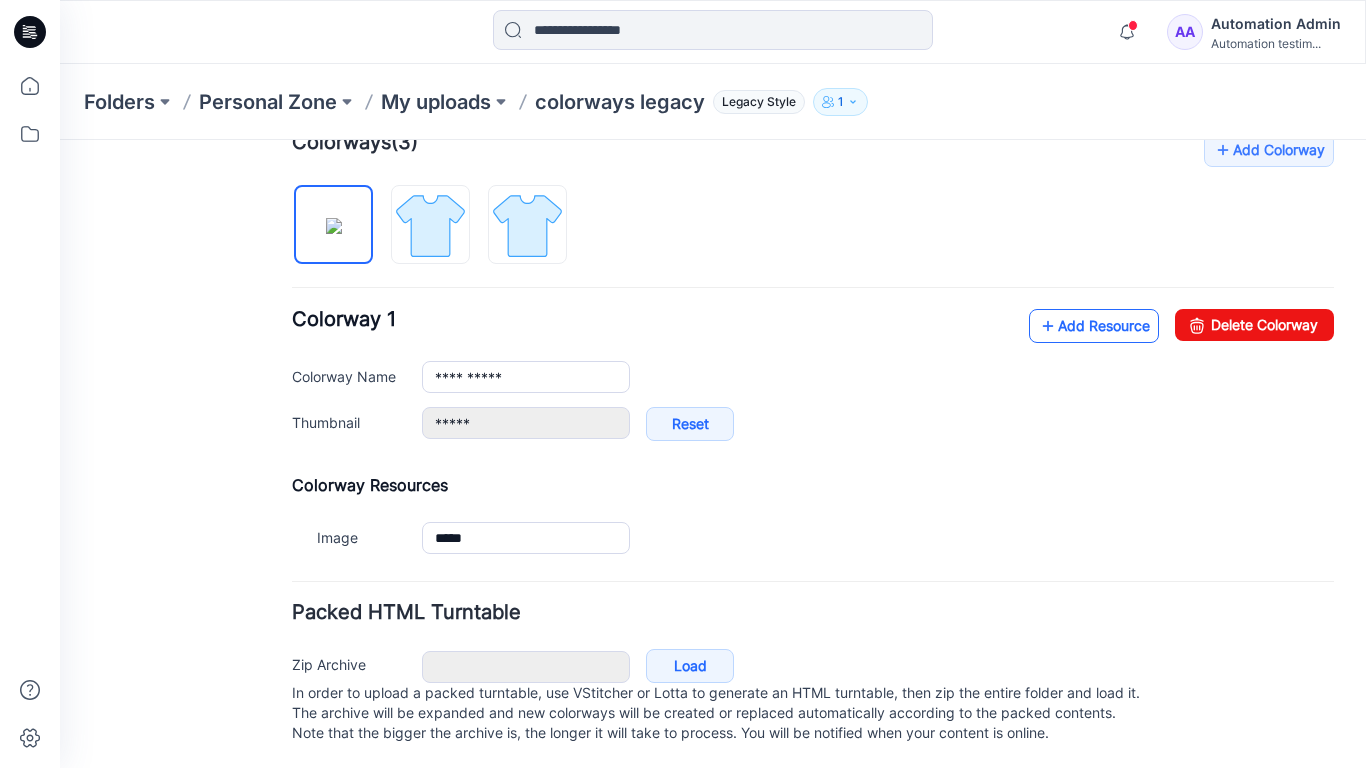click on "Add Resource" at bounding box center (1094, 326) 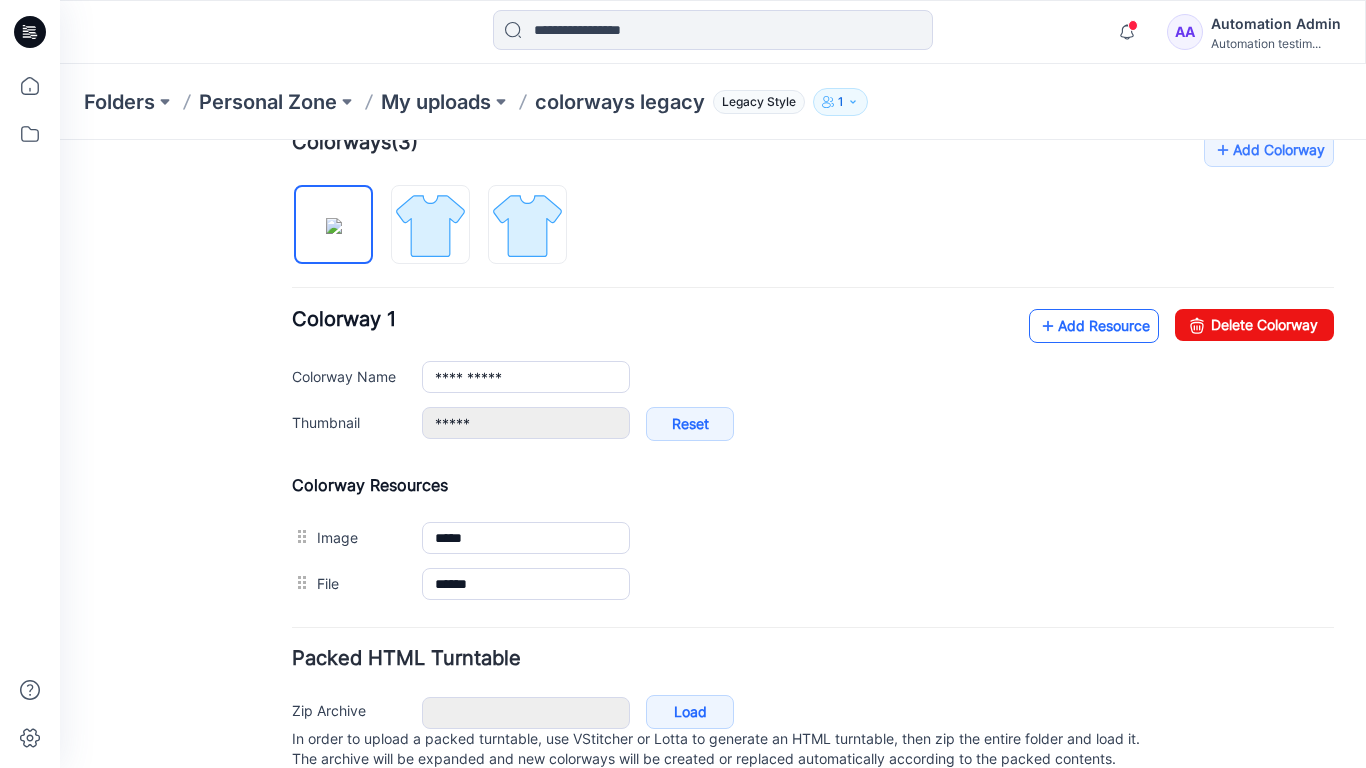 click on "Add Resource" at bounding box center [1094, 326] 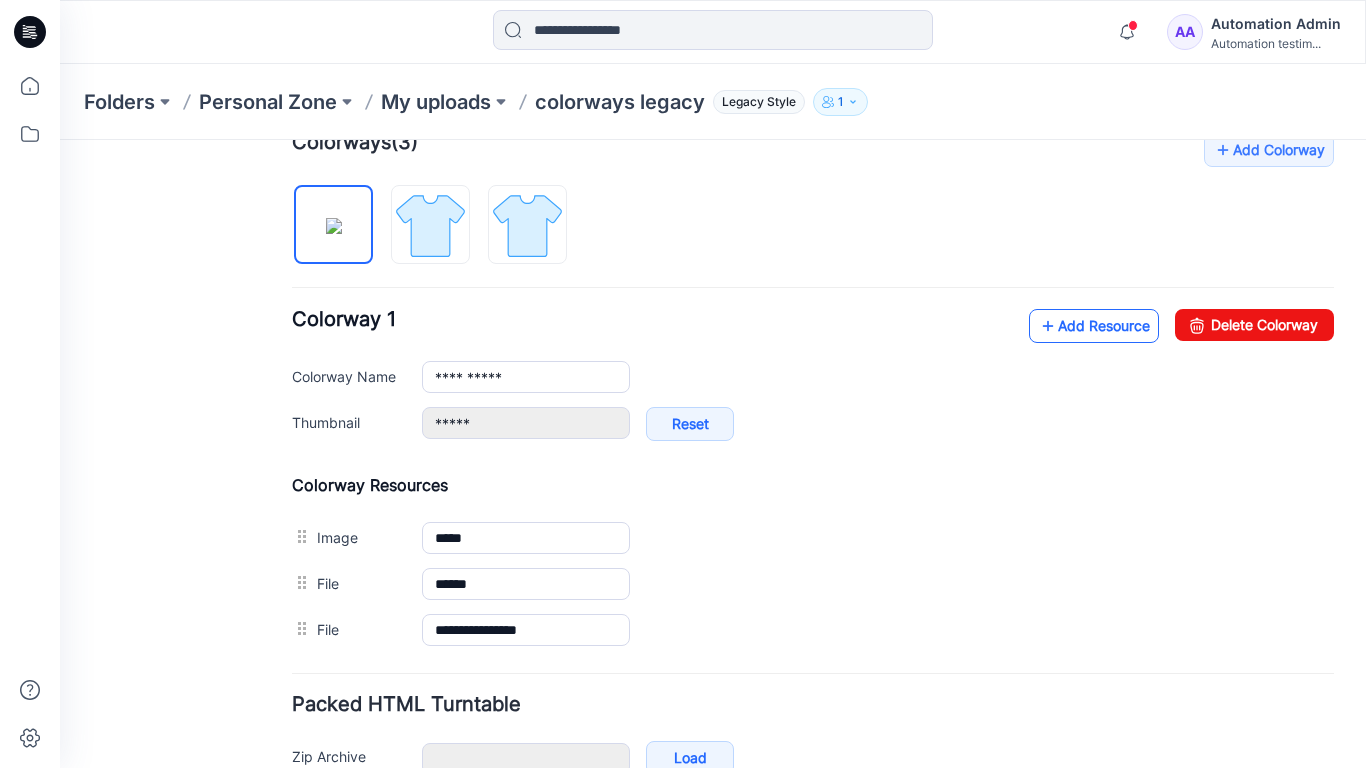 click on "Add Resource" at bounding box center [1094, 326] 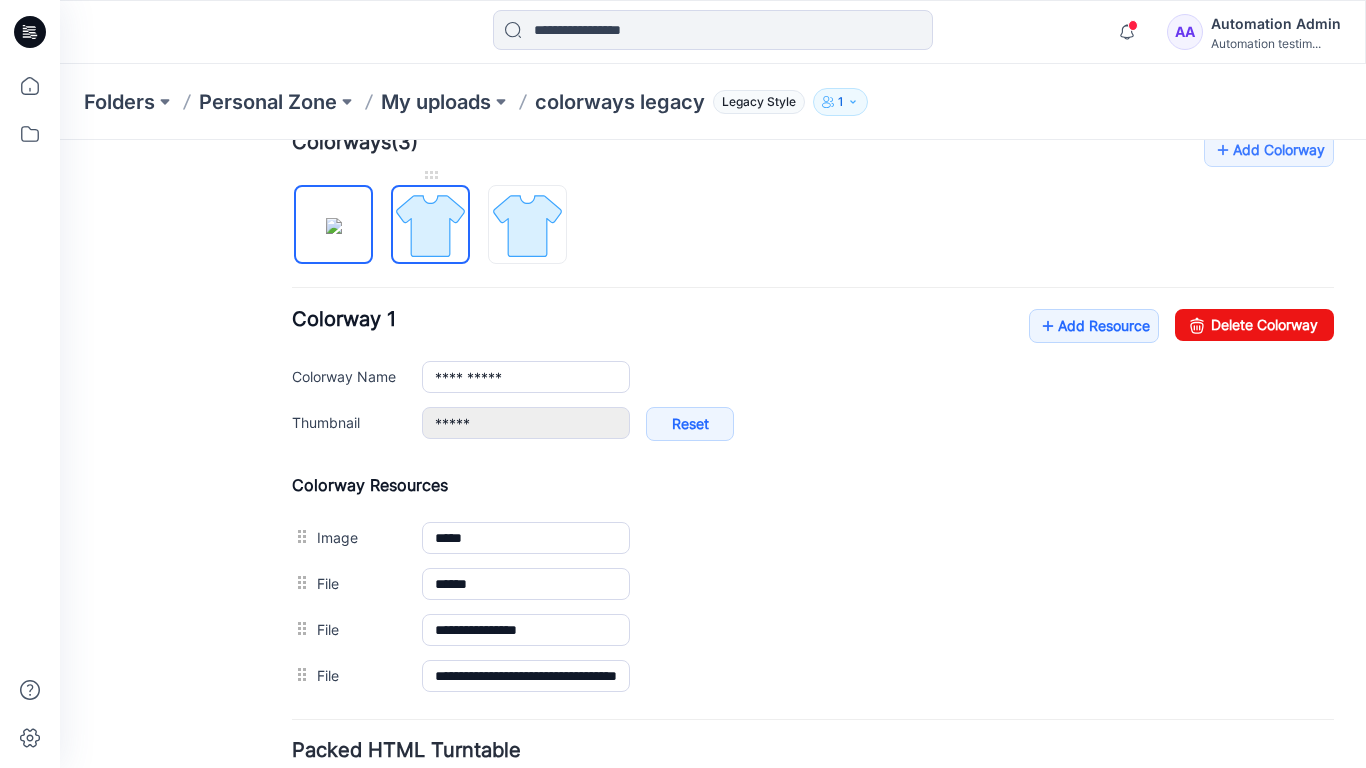 click at bounding box center (430, 225) 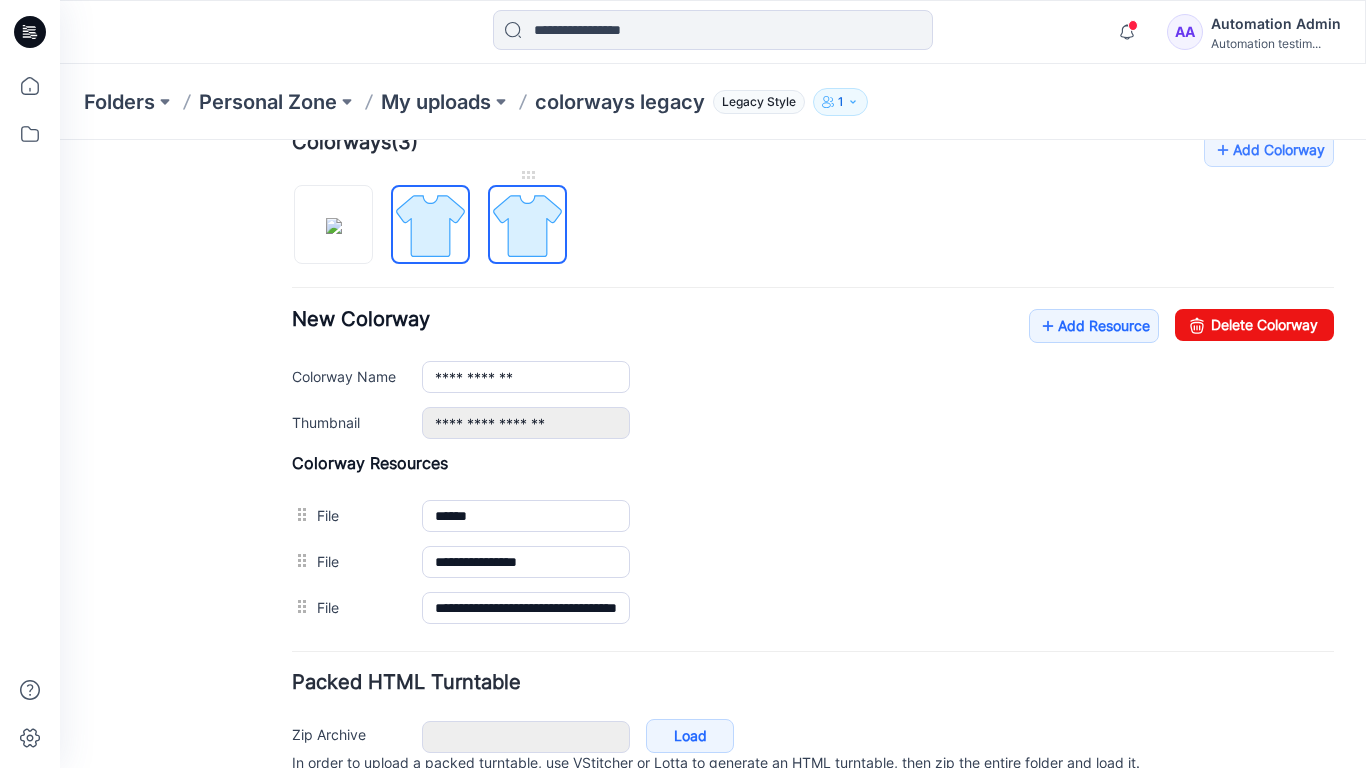click at bounding box center [527, 225] 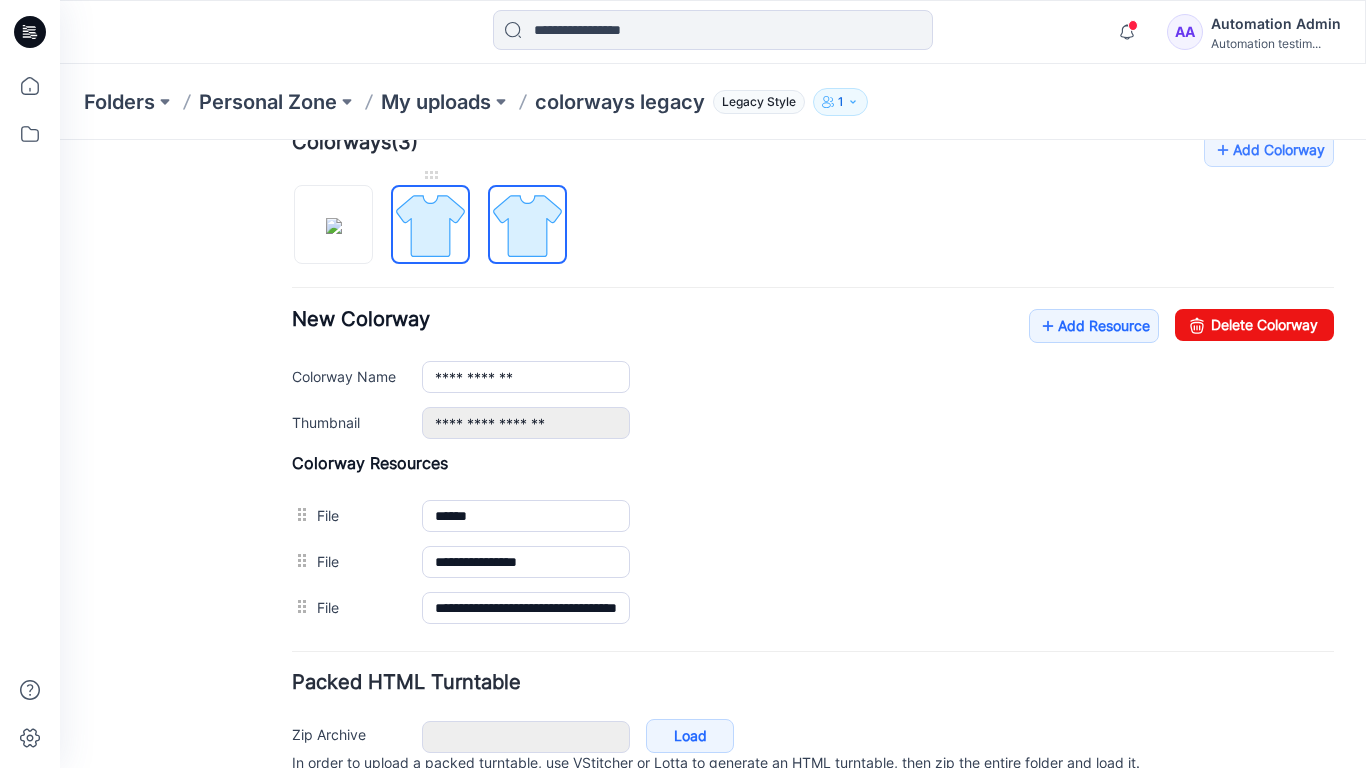 click at bounding box center [430, 225] 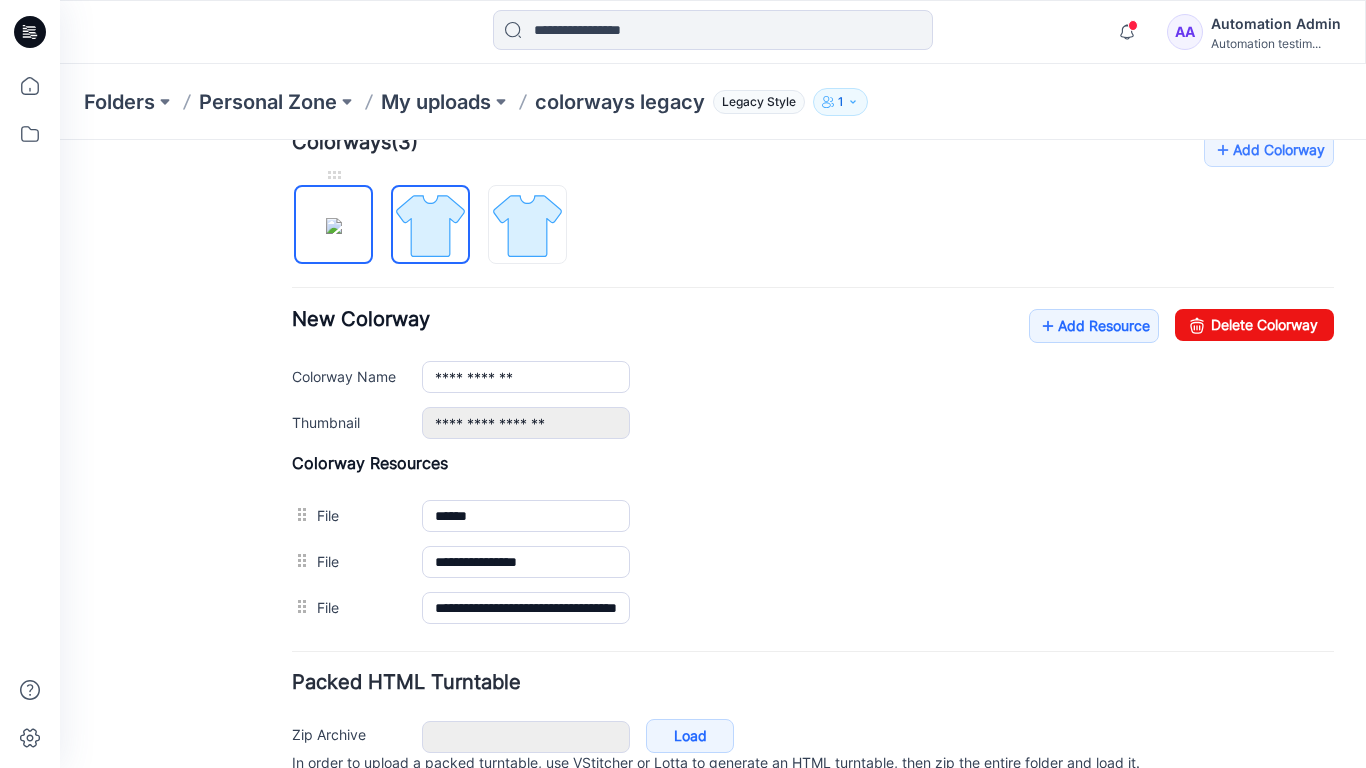 click at bounding box center [334, 226] 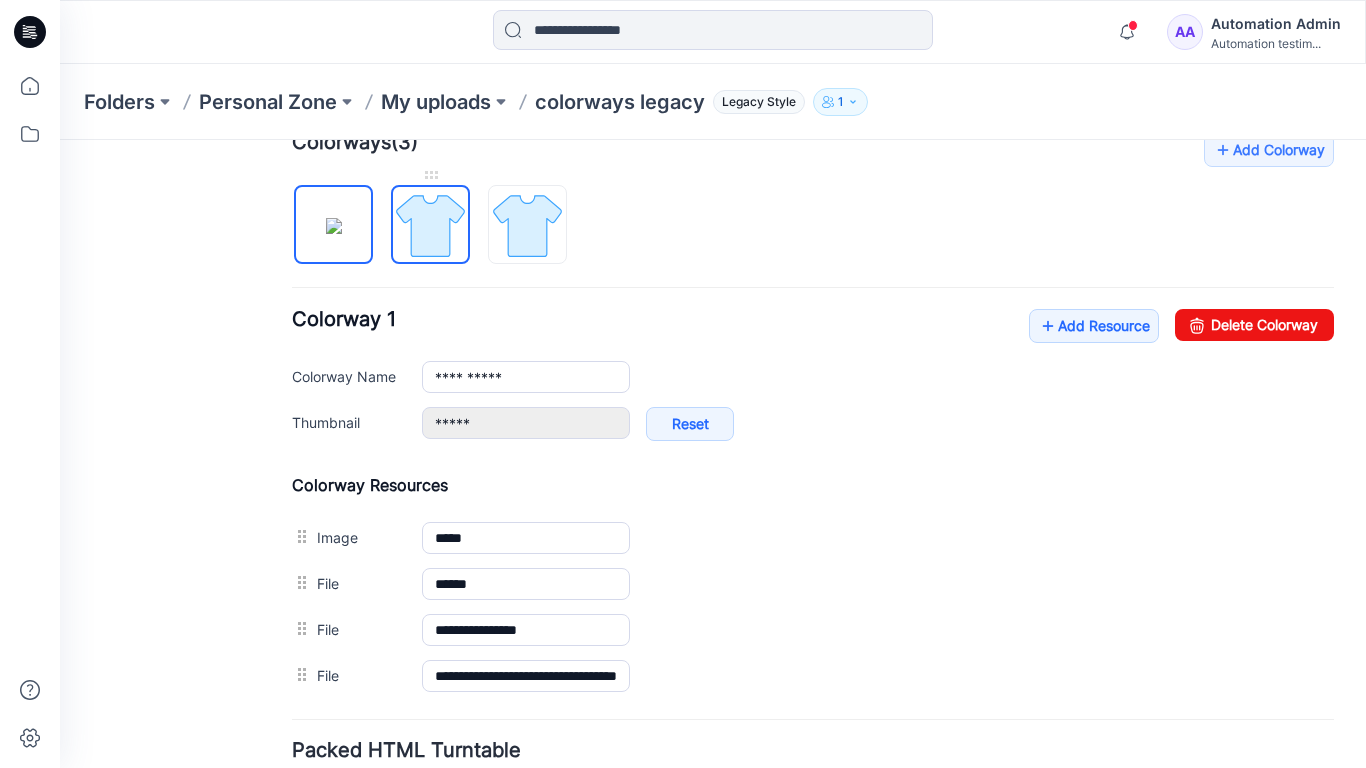 click at bounding box center (430, 225) 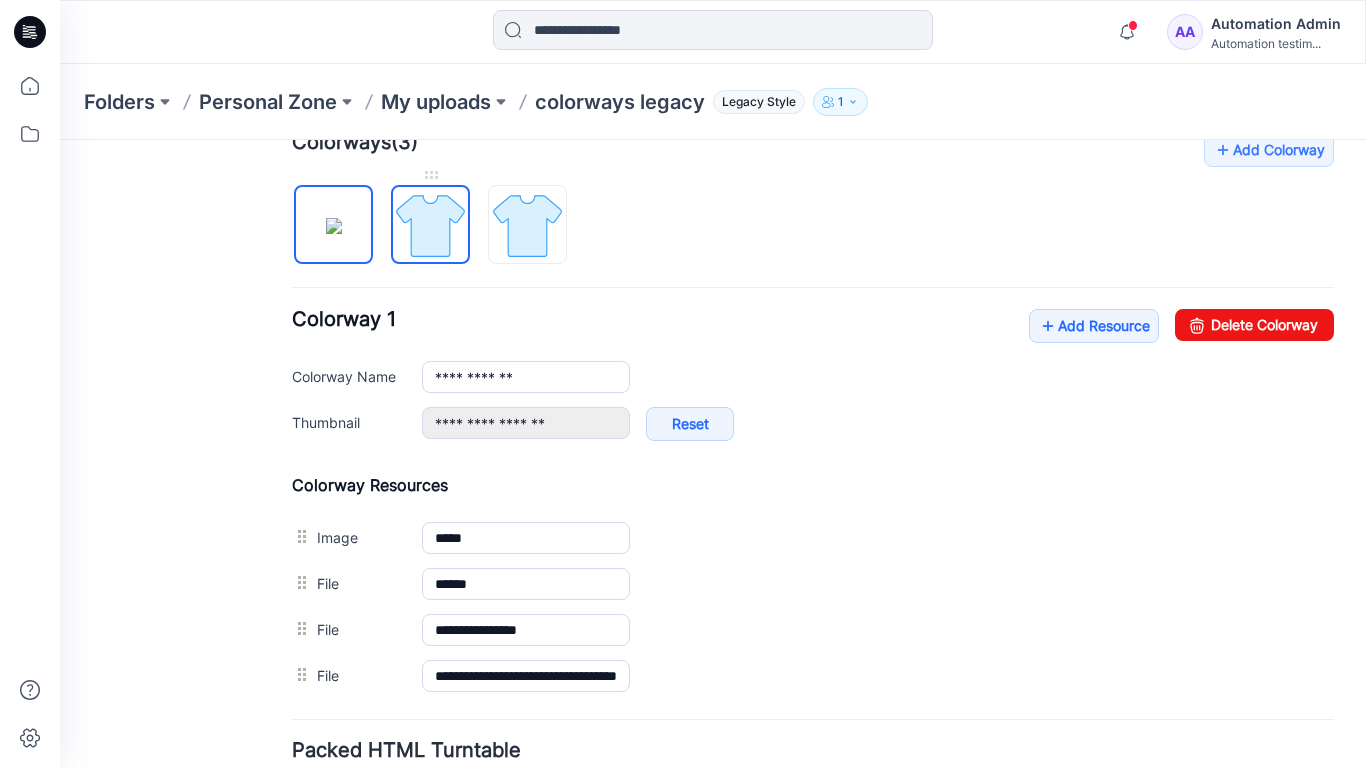 scroll, scrollTop: 532, scrollLeft: 0, axis: vertical 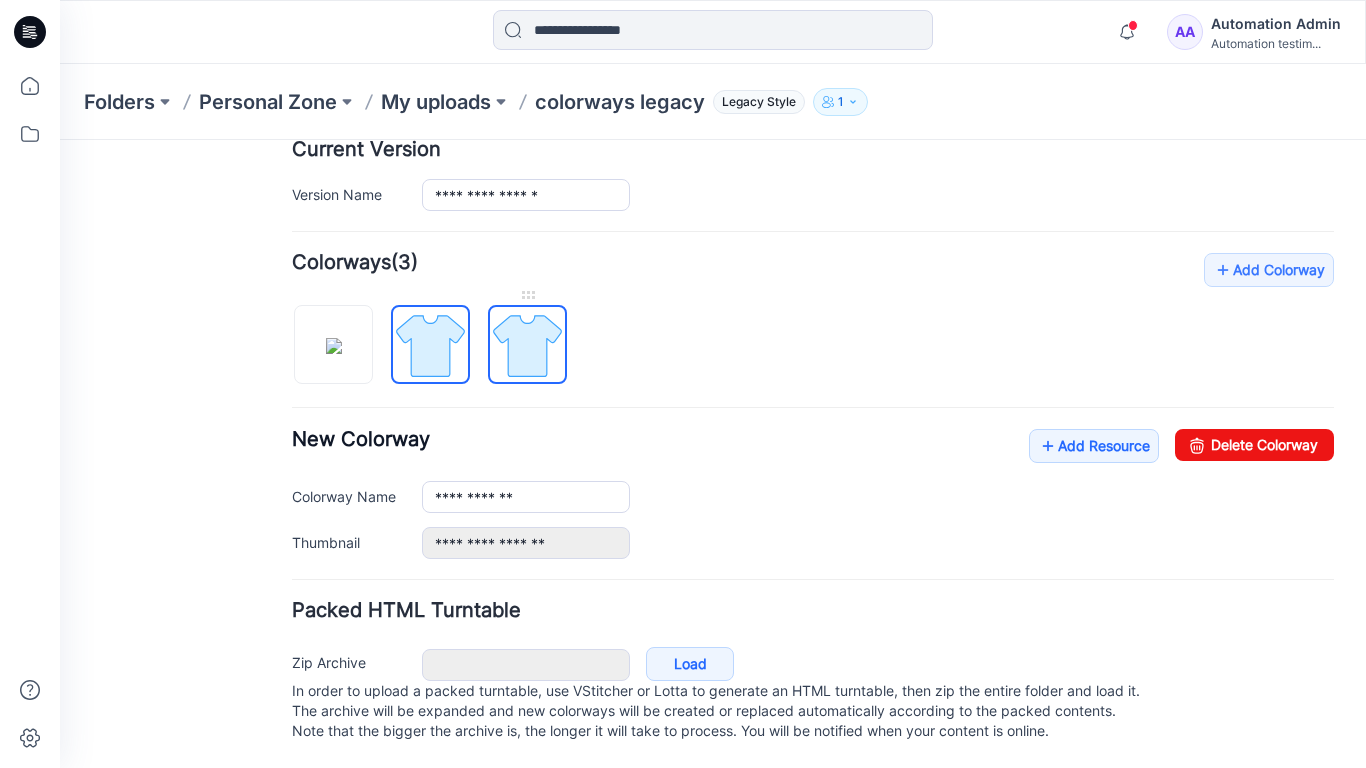 click at bounding box center (527, 345) 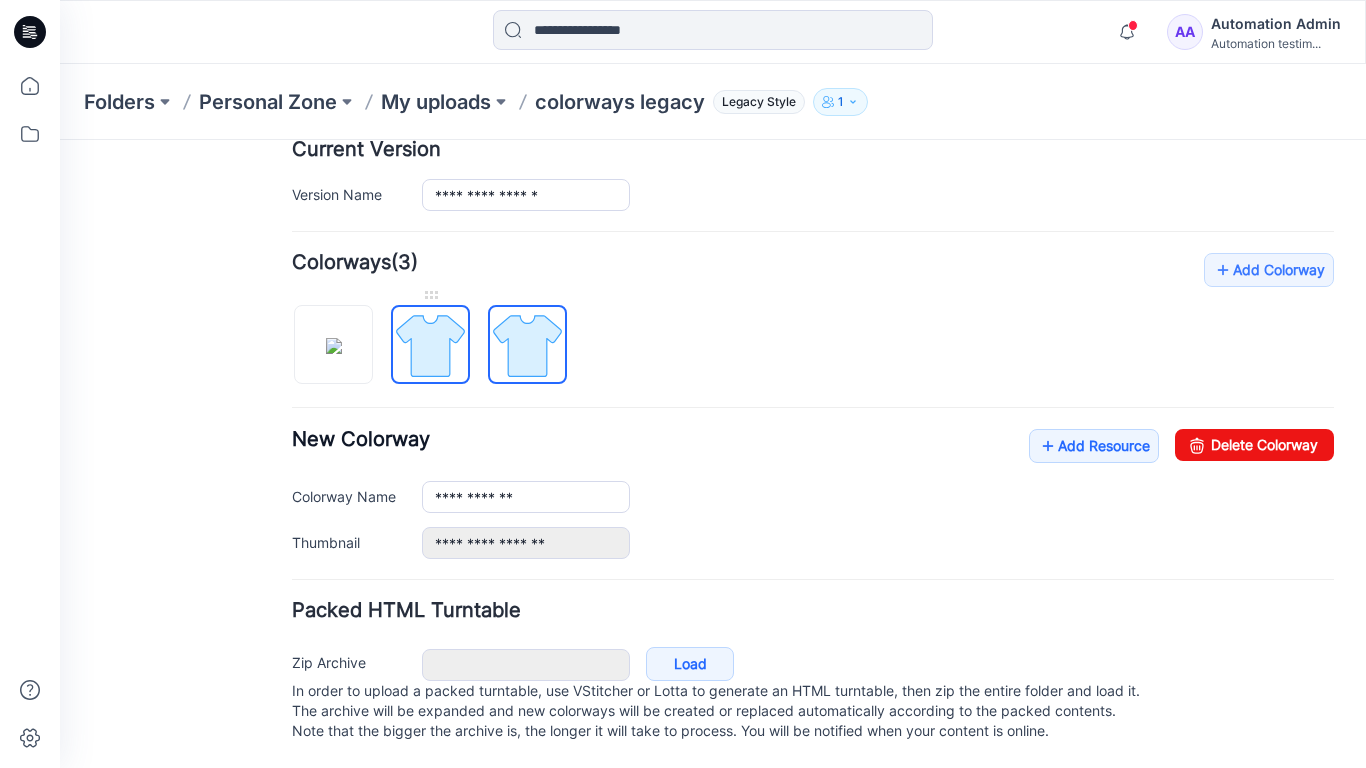 click at bounding box center (430, 345) 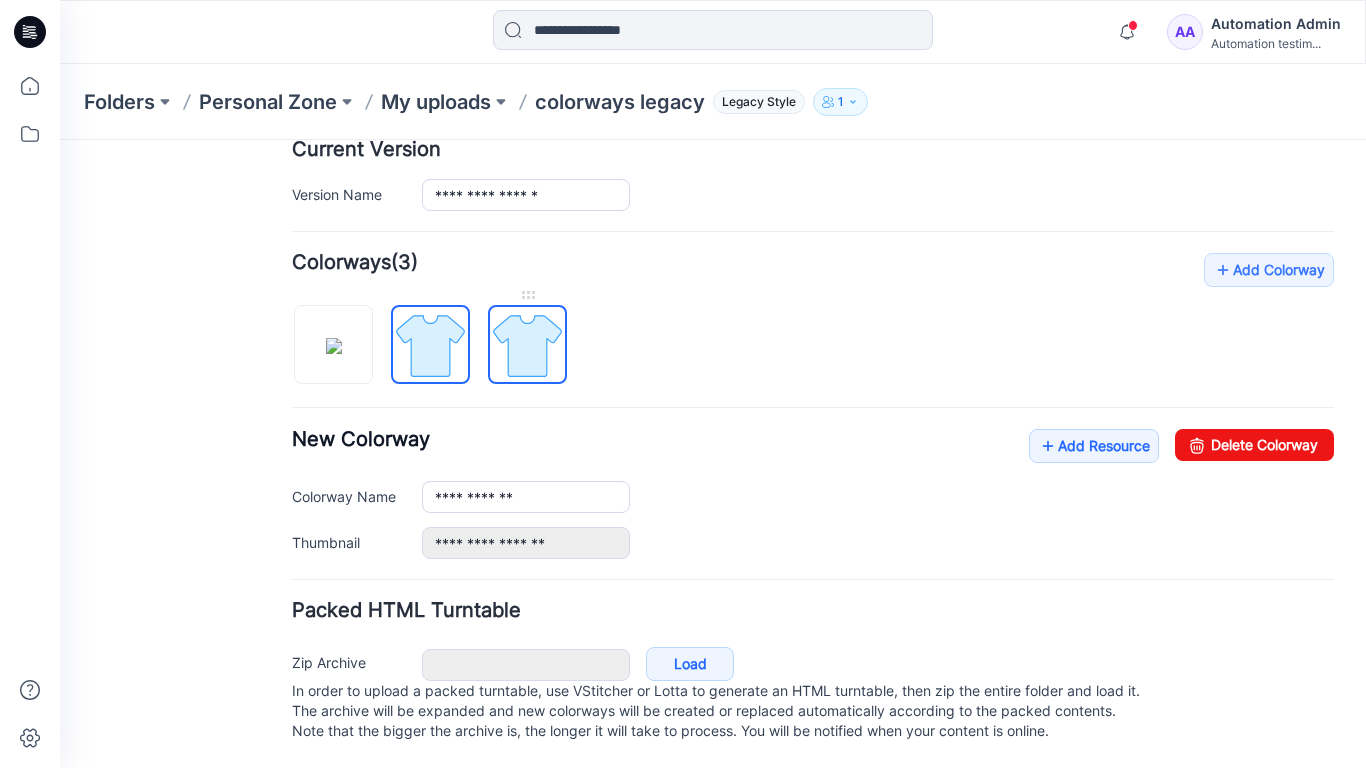 click at bounding box center (527, 345) 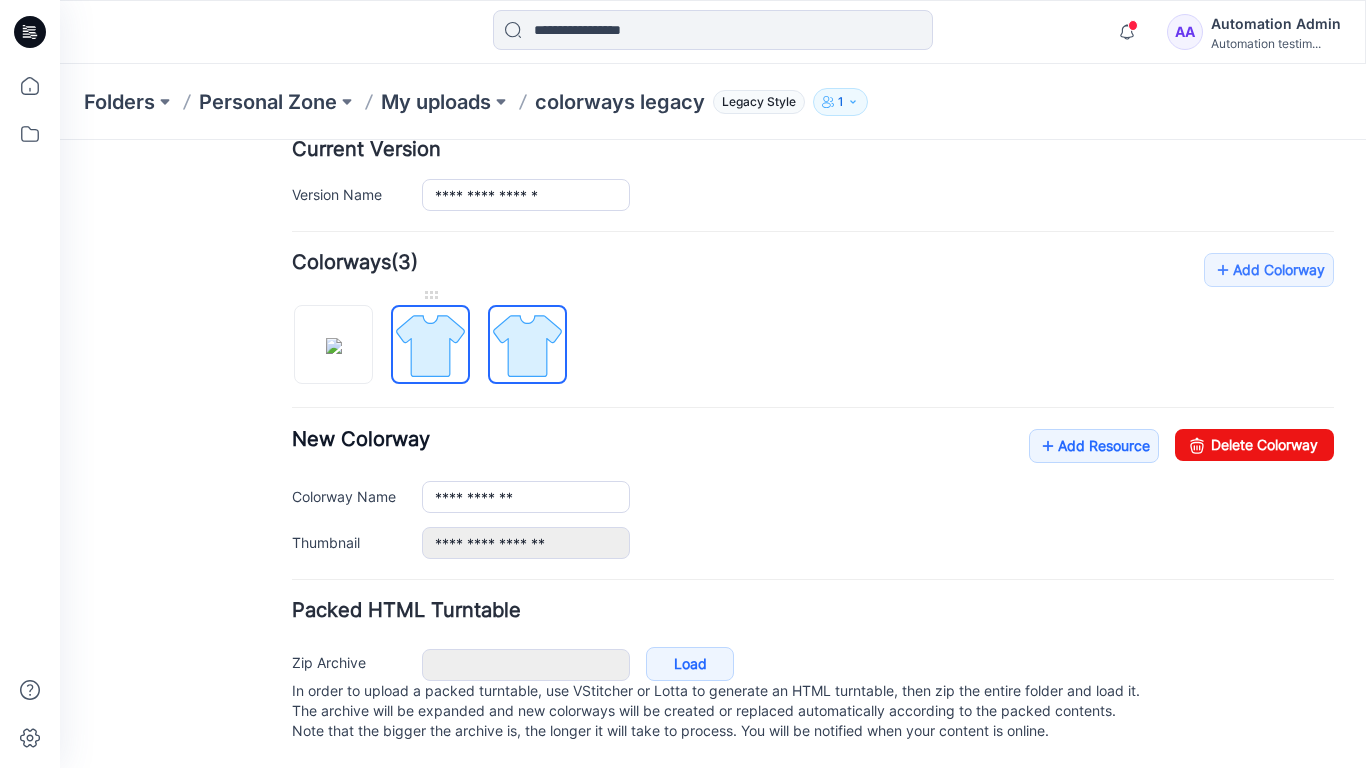 click at bounding box center (430, 345) 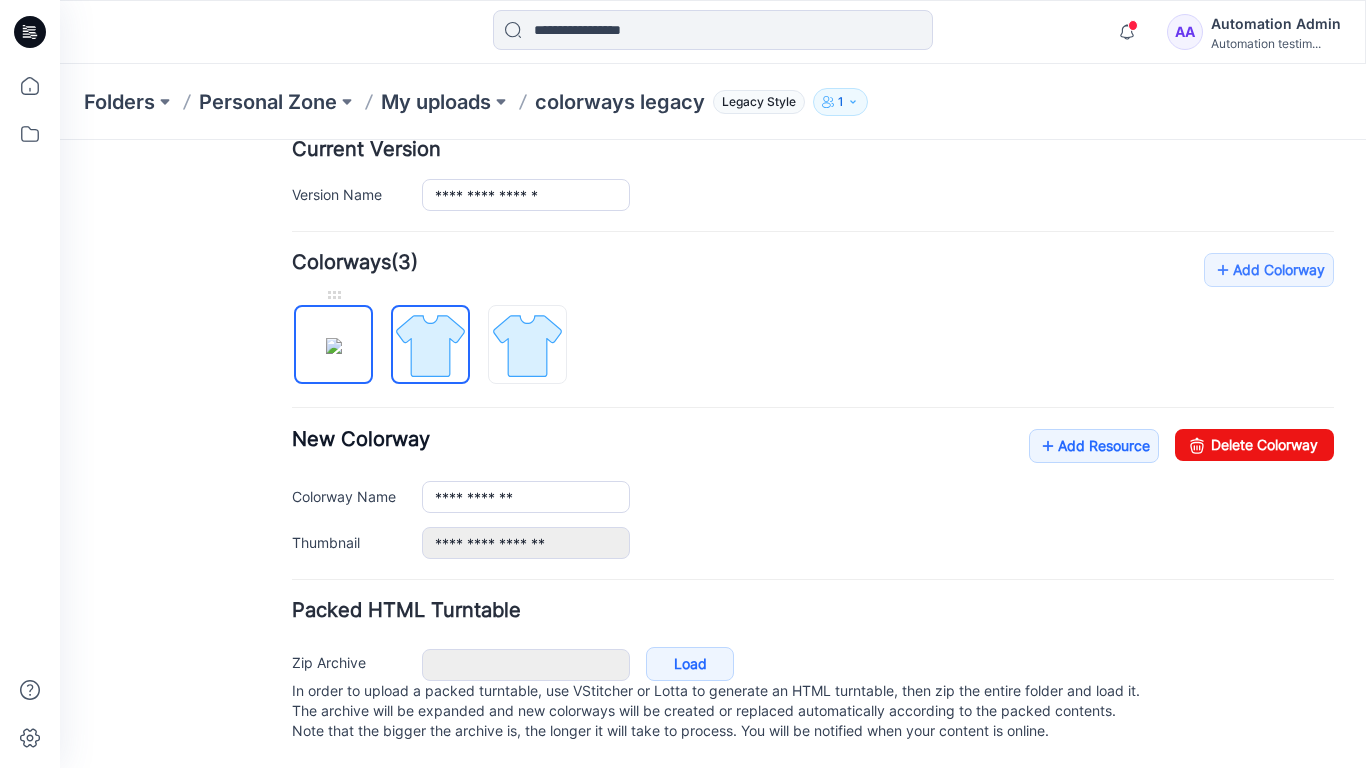 click at bounding box center [334, 346] 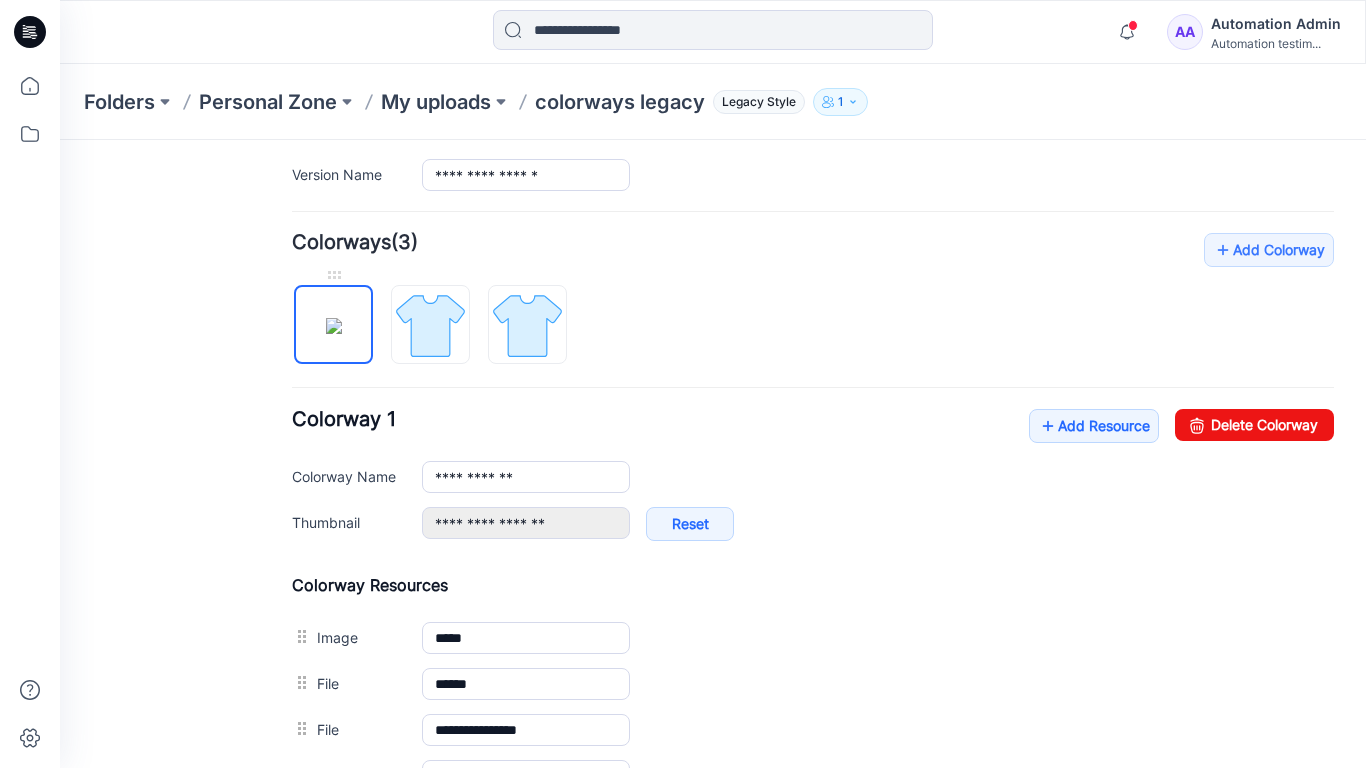 type on "**********" 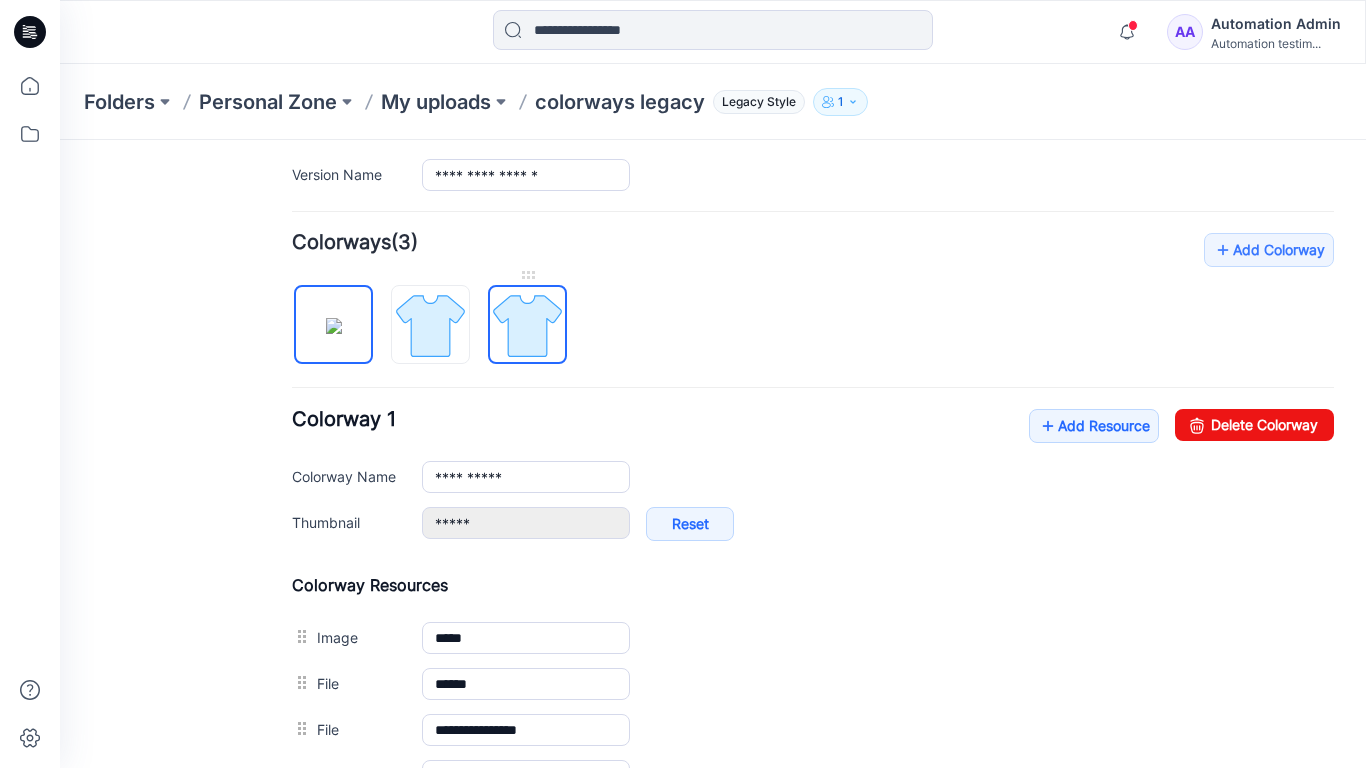 click at bounding box center (527, 325) 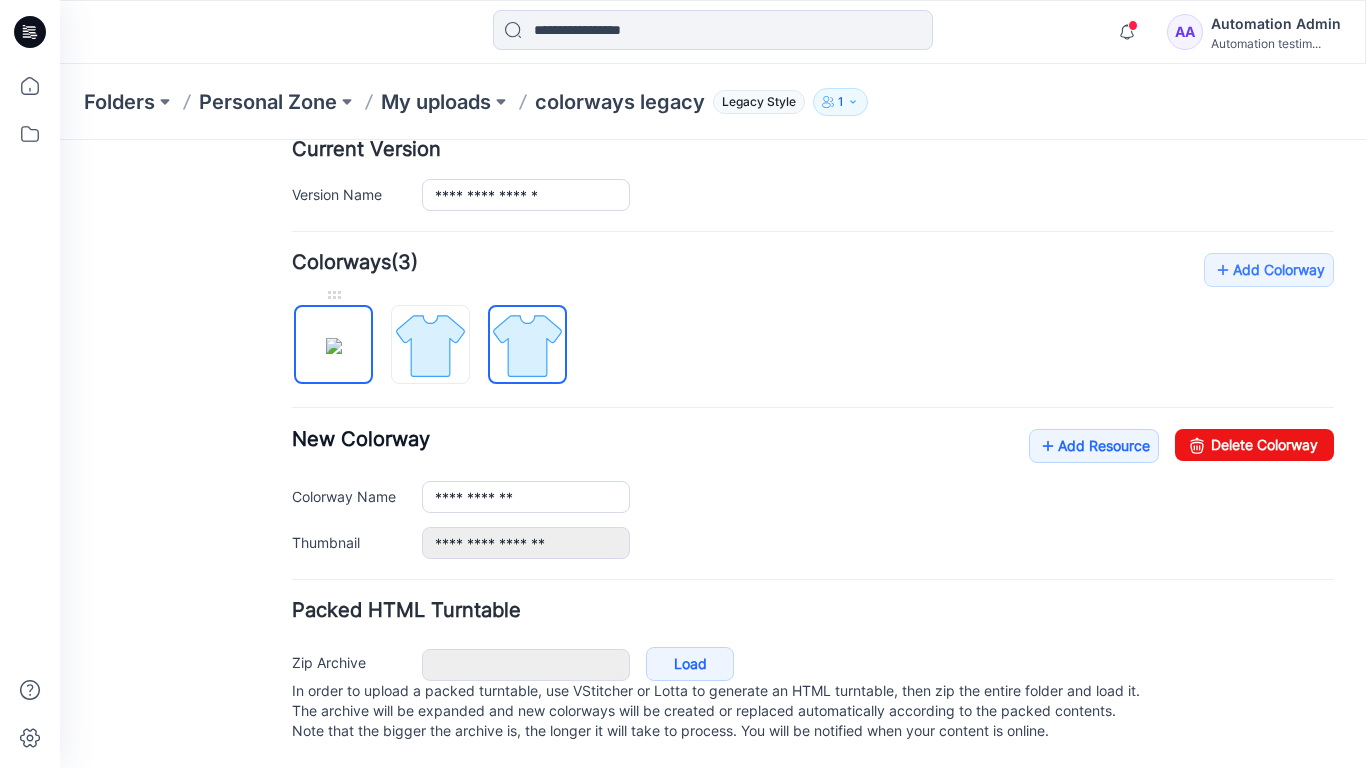 click at bounding box center (334, 346) 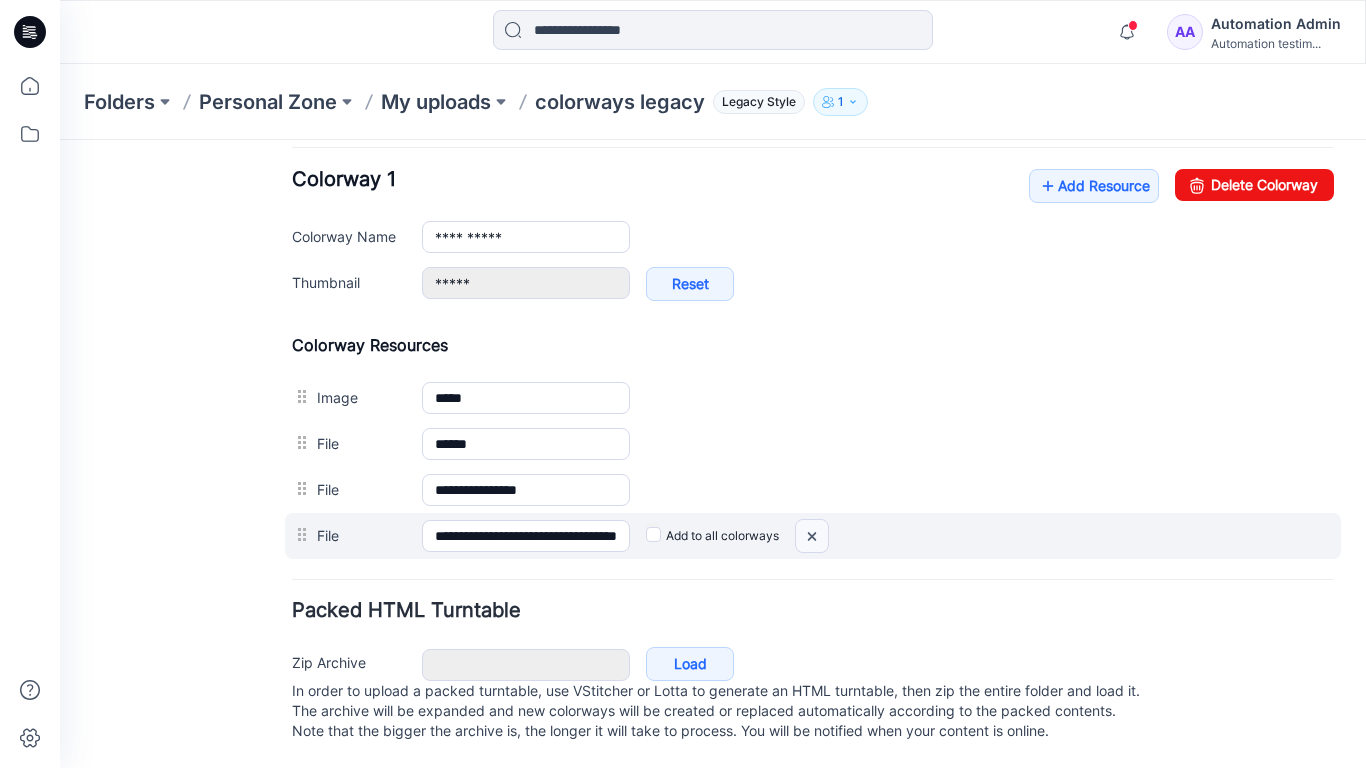 click at bounding box center [60, 140] 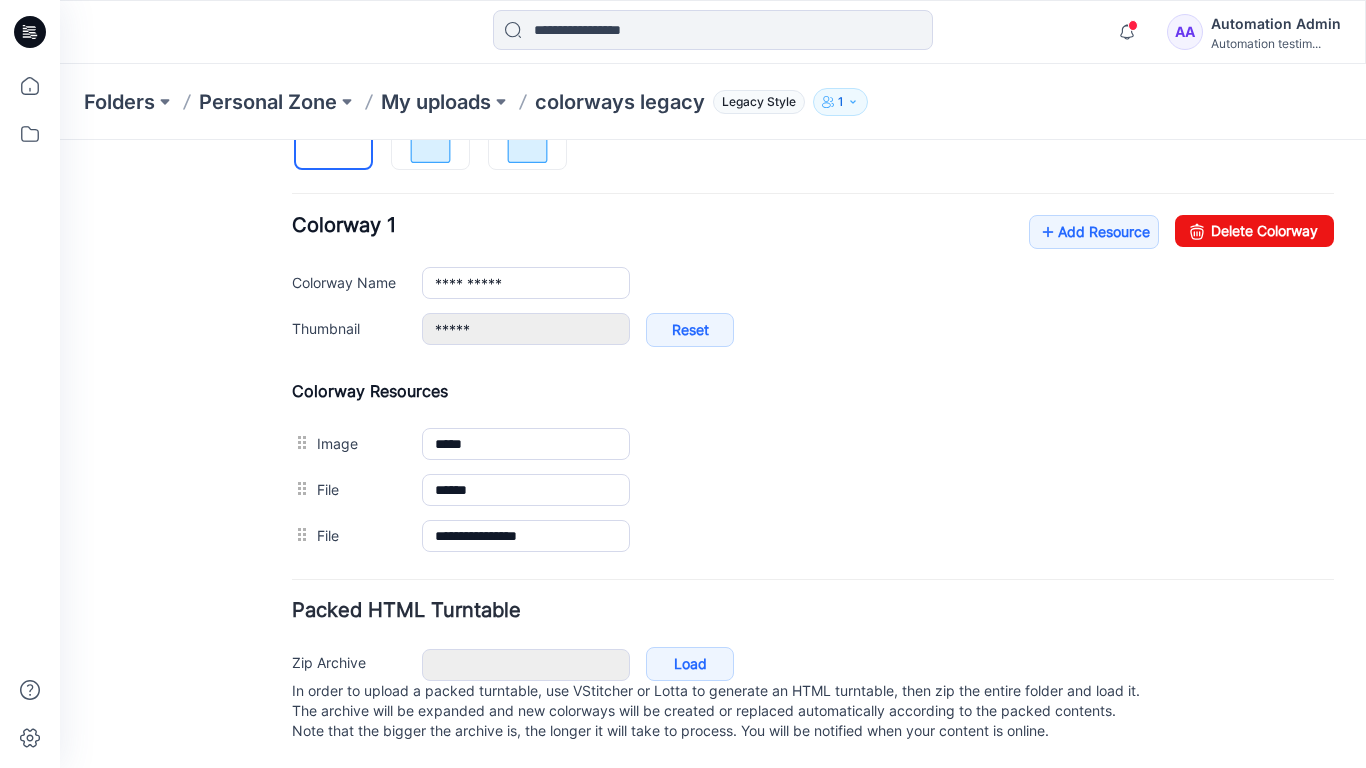 scroll, scrollTop: 403, scrollLeft: 0, axis: vertical 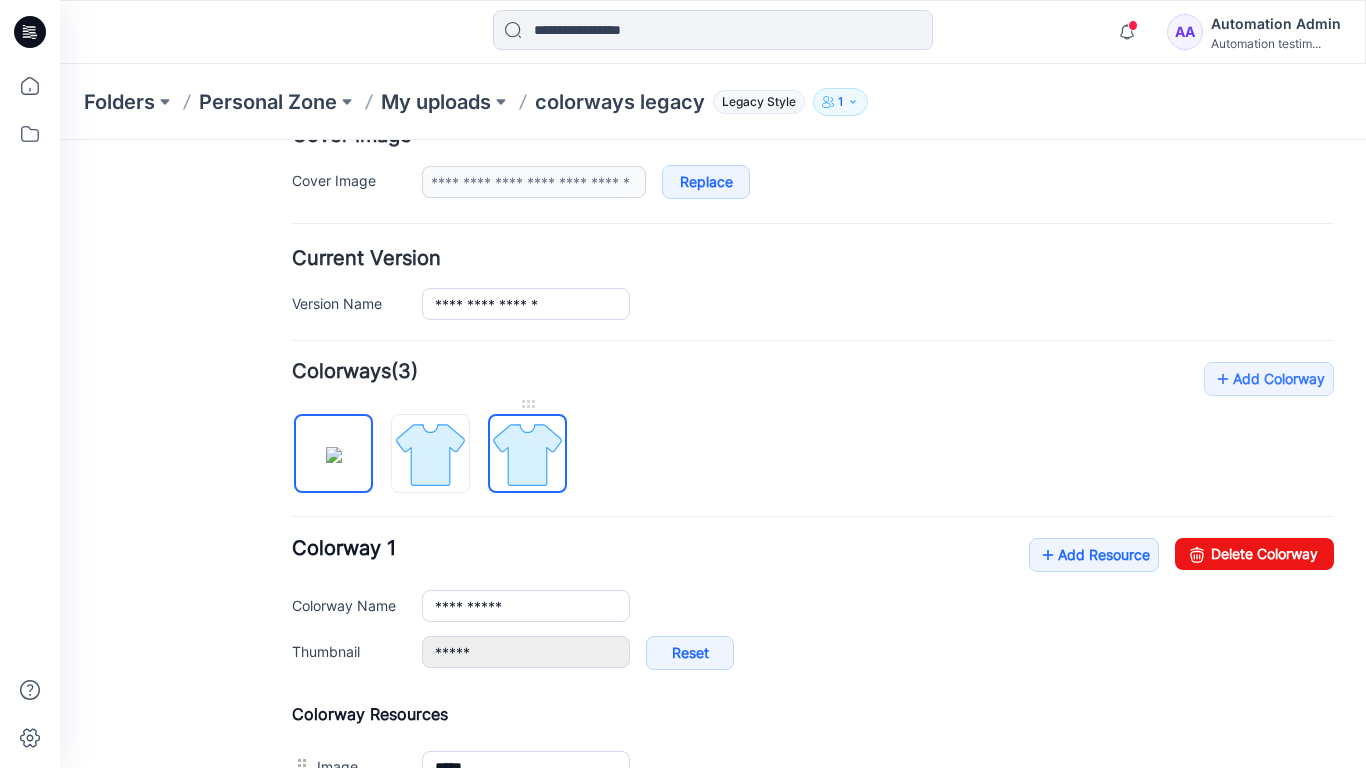 click at bounding box center [527, 454] 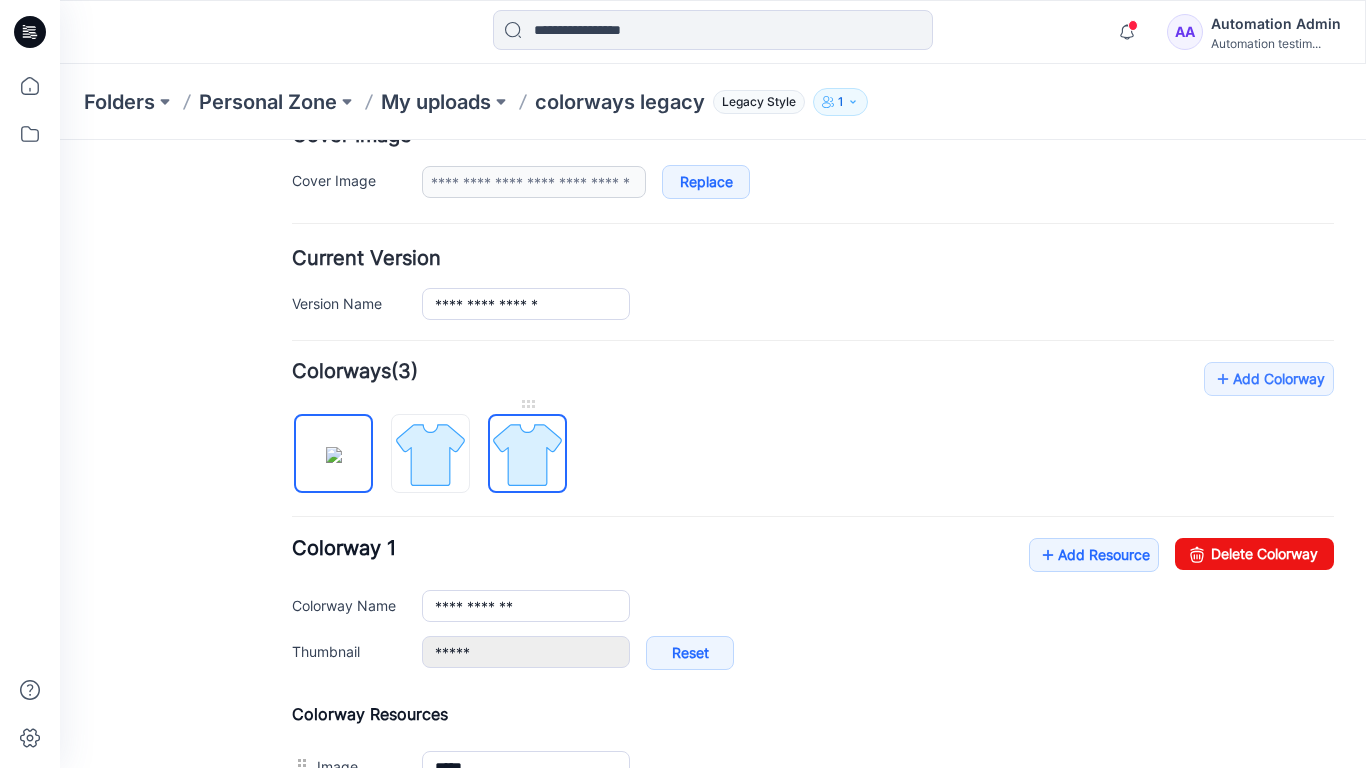 type on "**********" 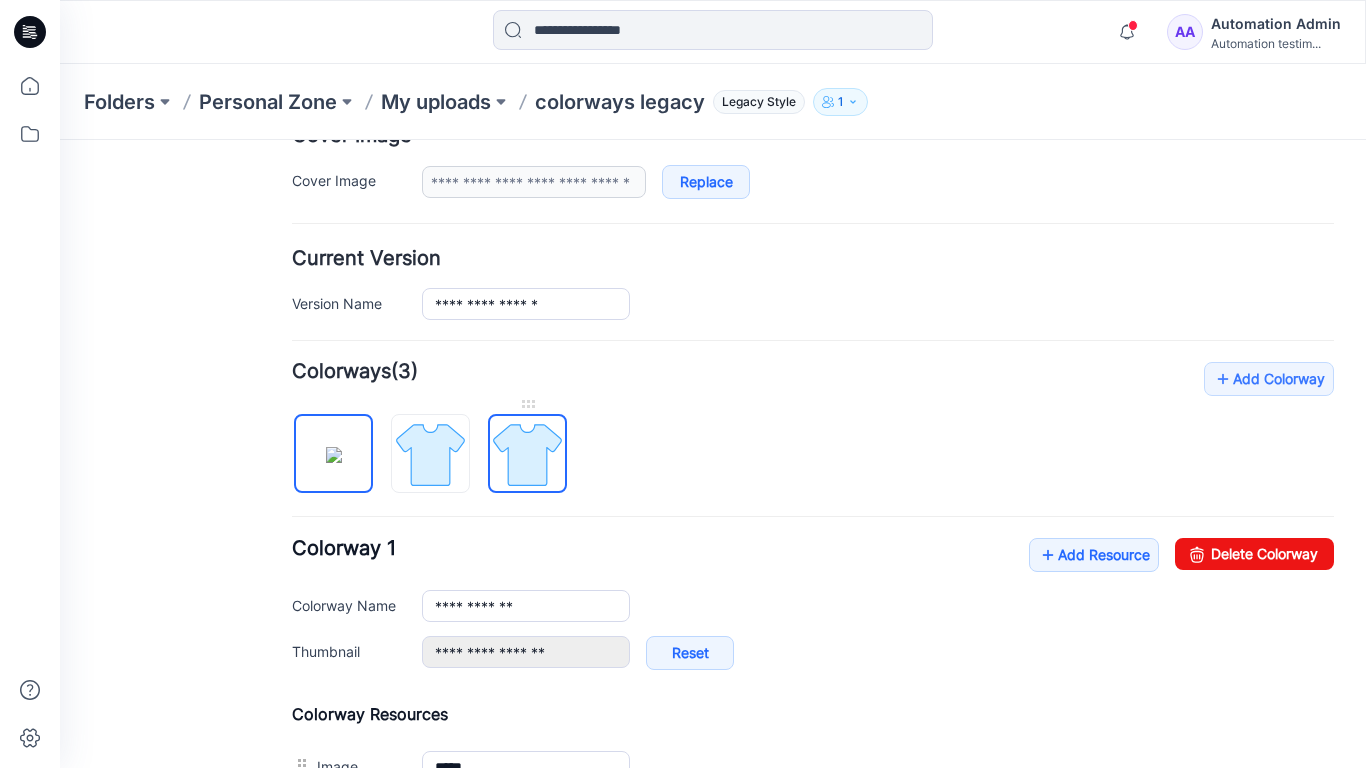scroll, scrollTop: 1, scrollLeft: 0, axis: vertical 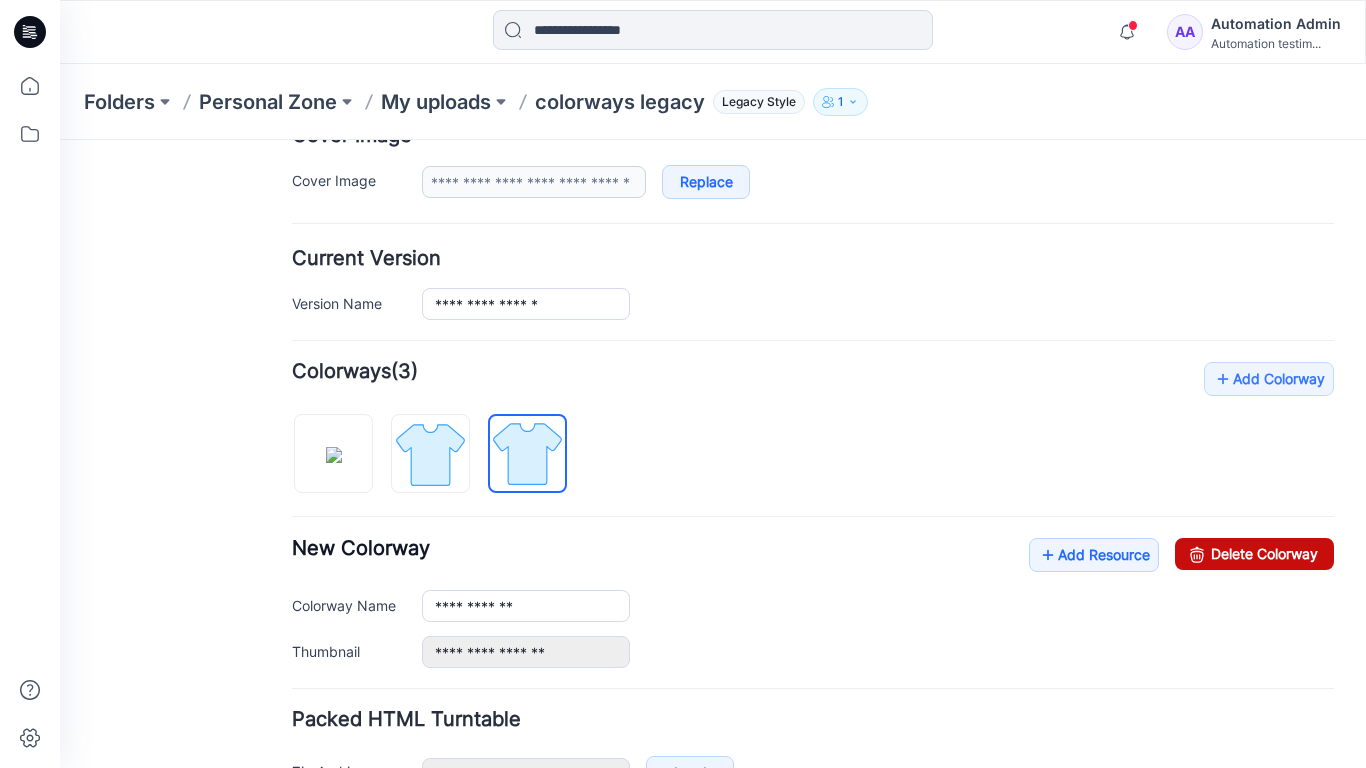 click on "Delete Colorway" at bounding box center (1254, 554) 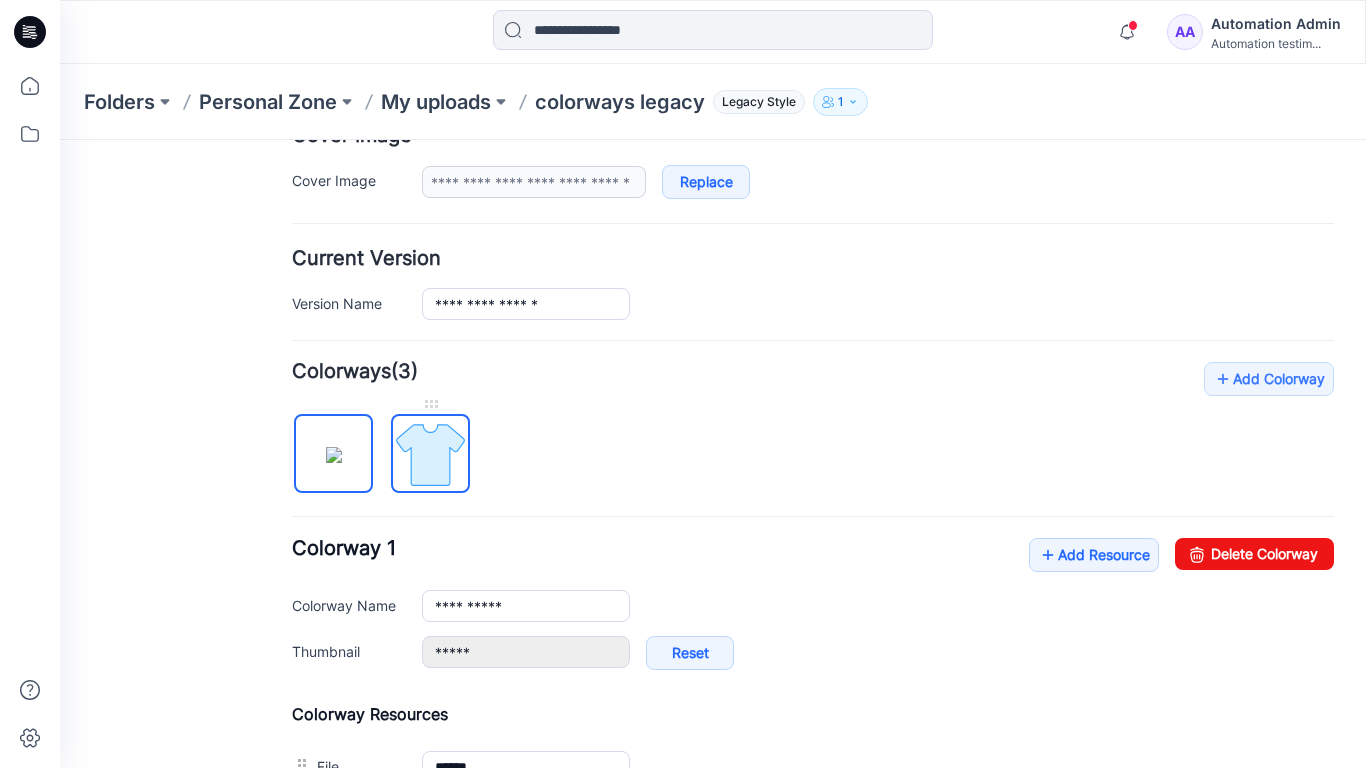 click at bounding box center [430, 454] 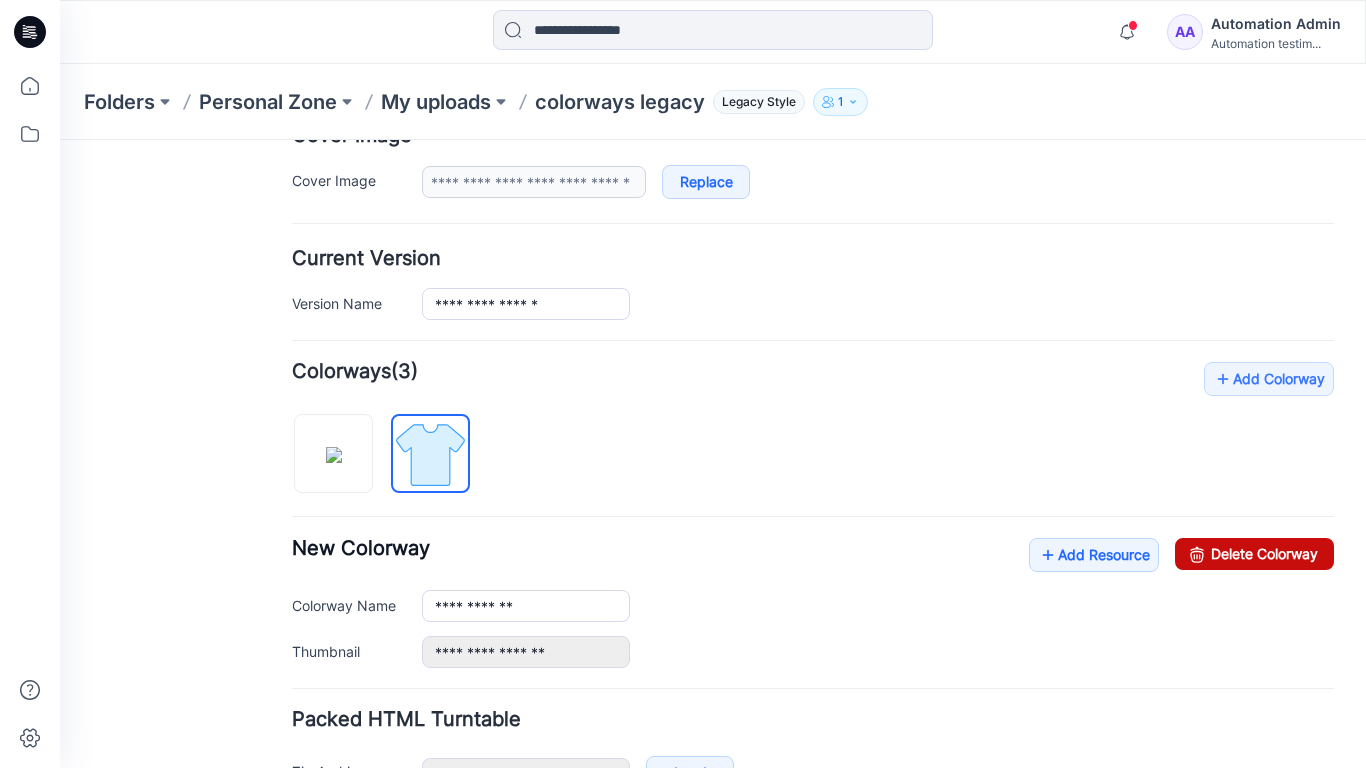 click on "Delete Colorway" at bounding box center (1254, 554) 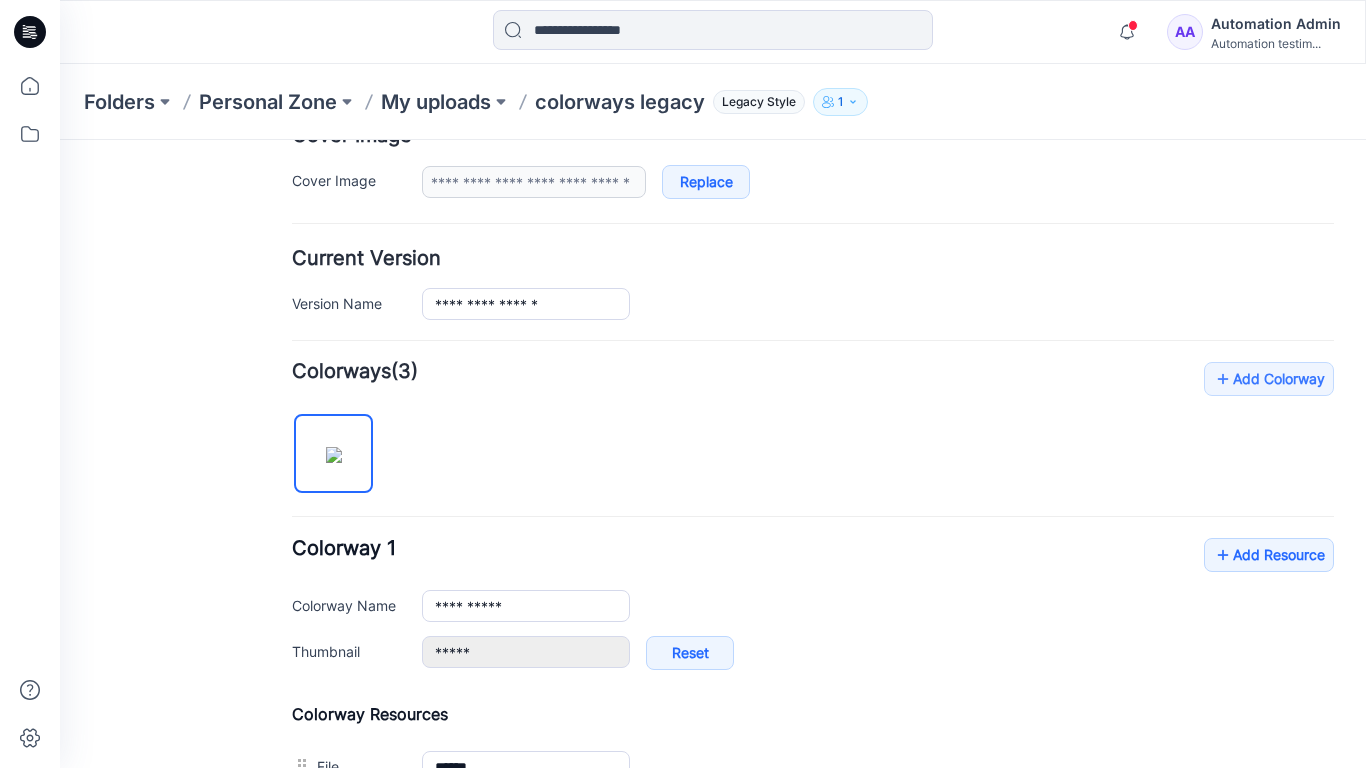 scroll, scrollTop: 0, scrollLeft: 0, axis: both 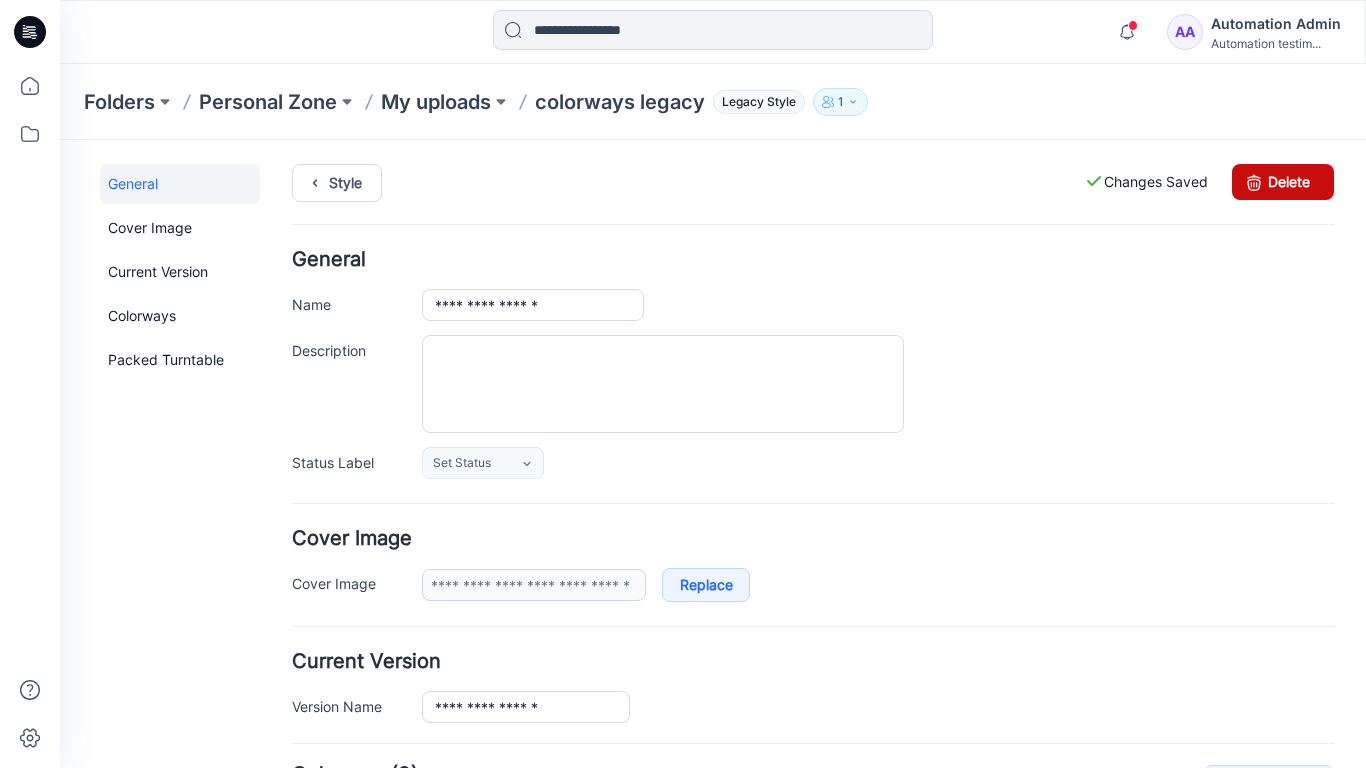 click on "Delete" at bounding box center (1283, 182) 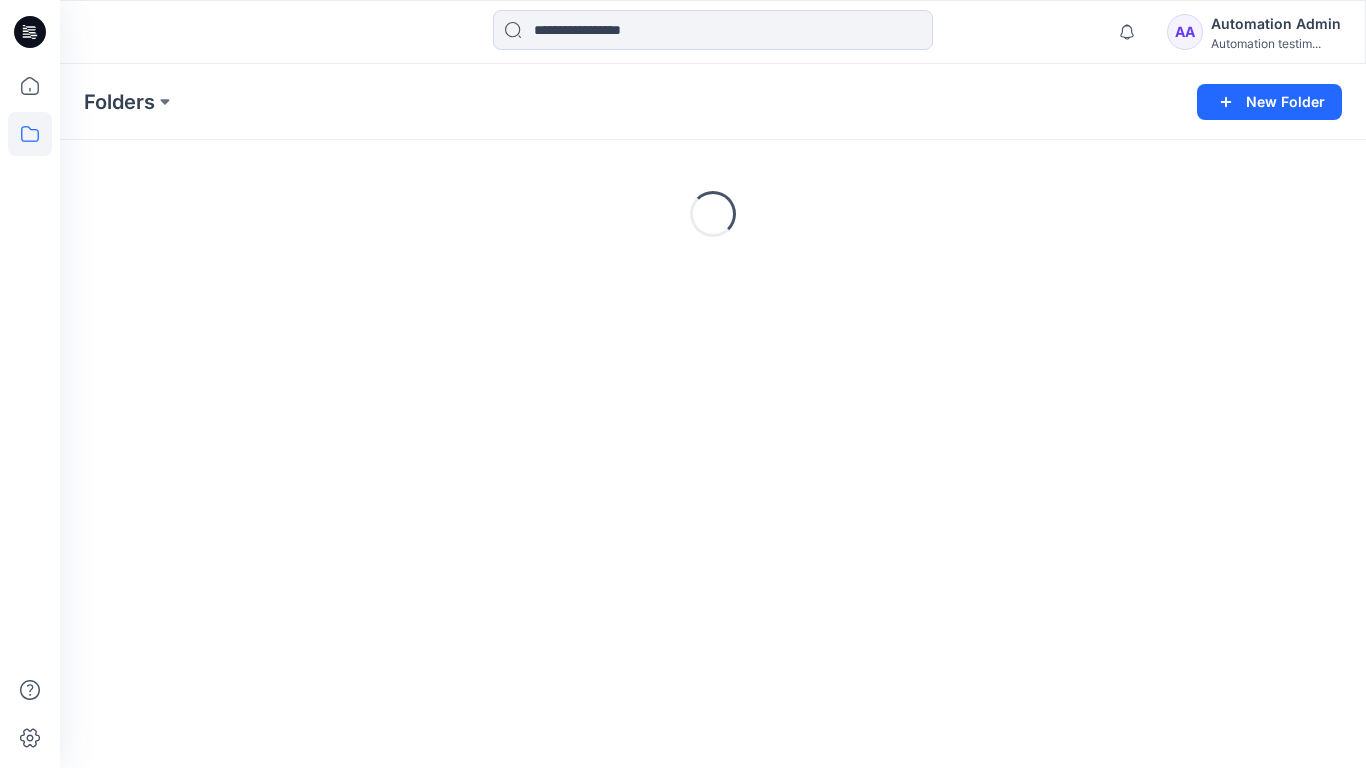 scroll, scrollTop: 0, scrollLeft: 0, axis: both 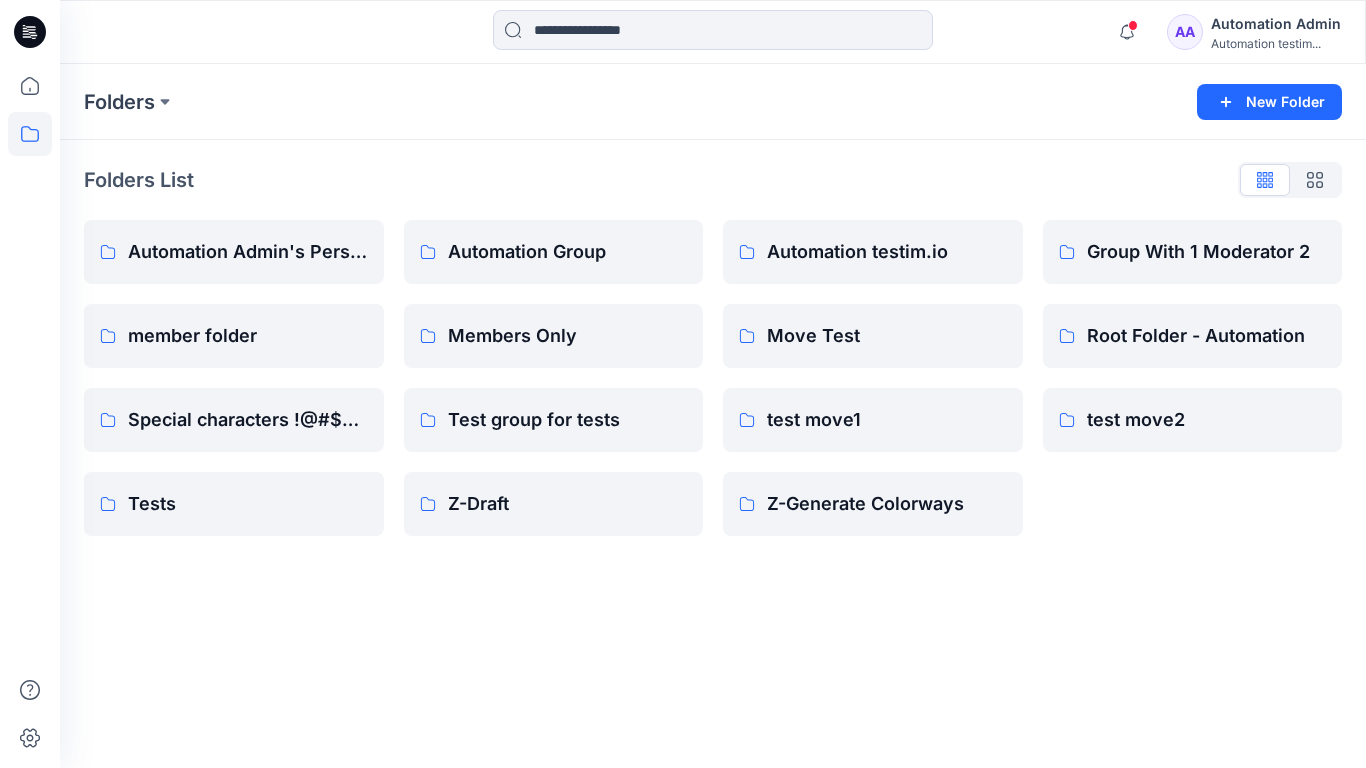 click on "Automation Admin" at bounding box center [1276, 24] 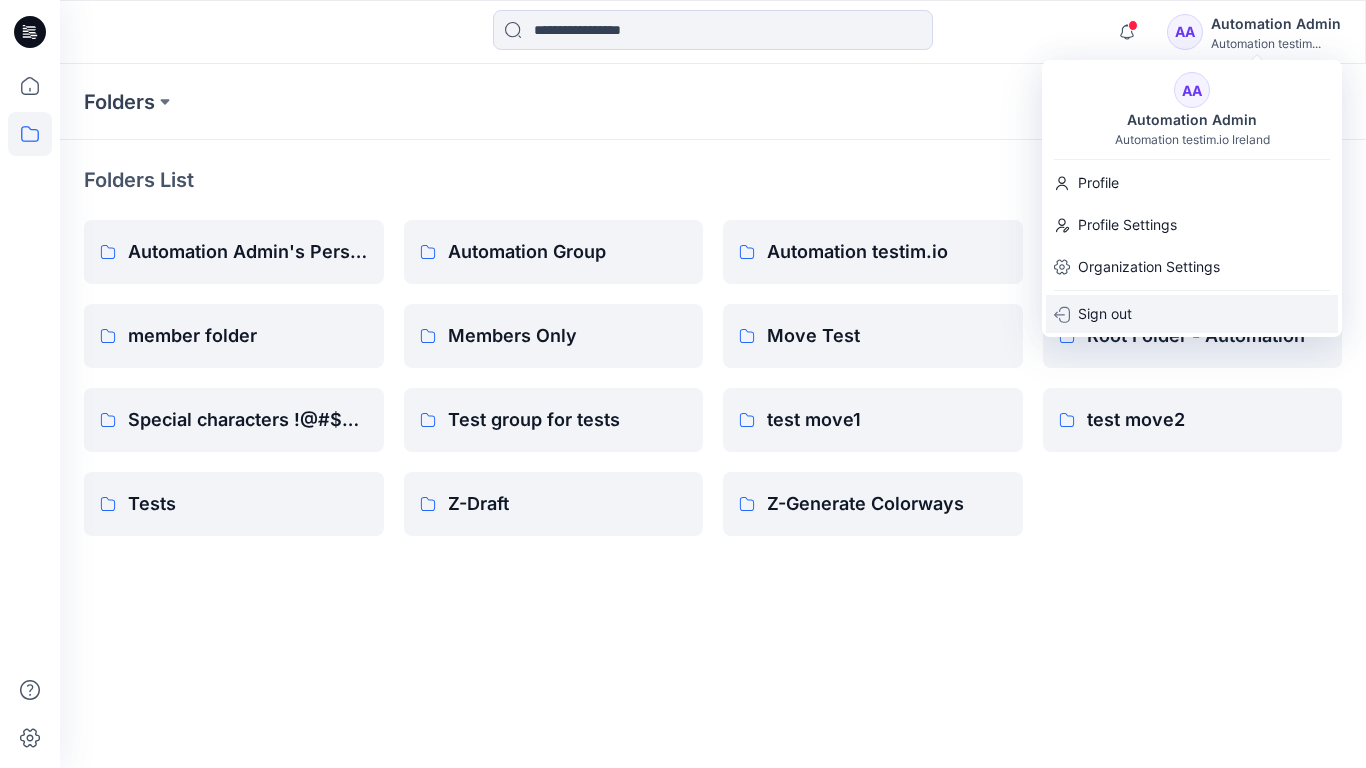 click on "Sign out" at bounding box center (1105, 314) 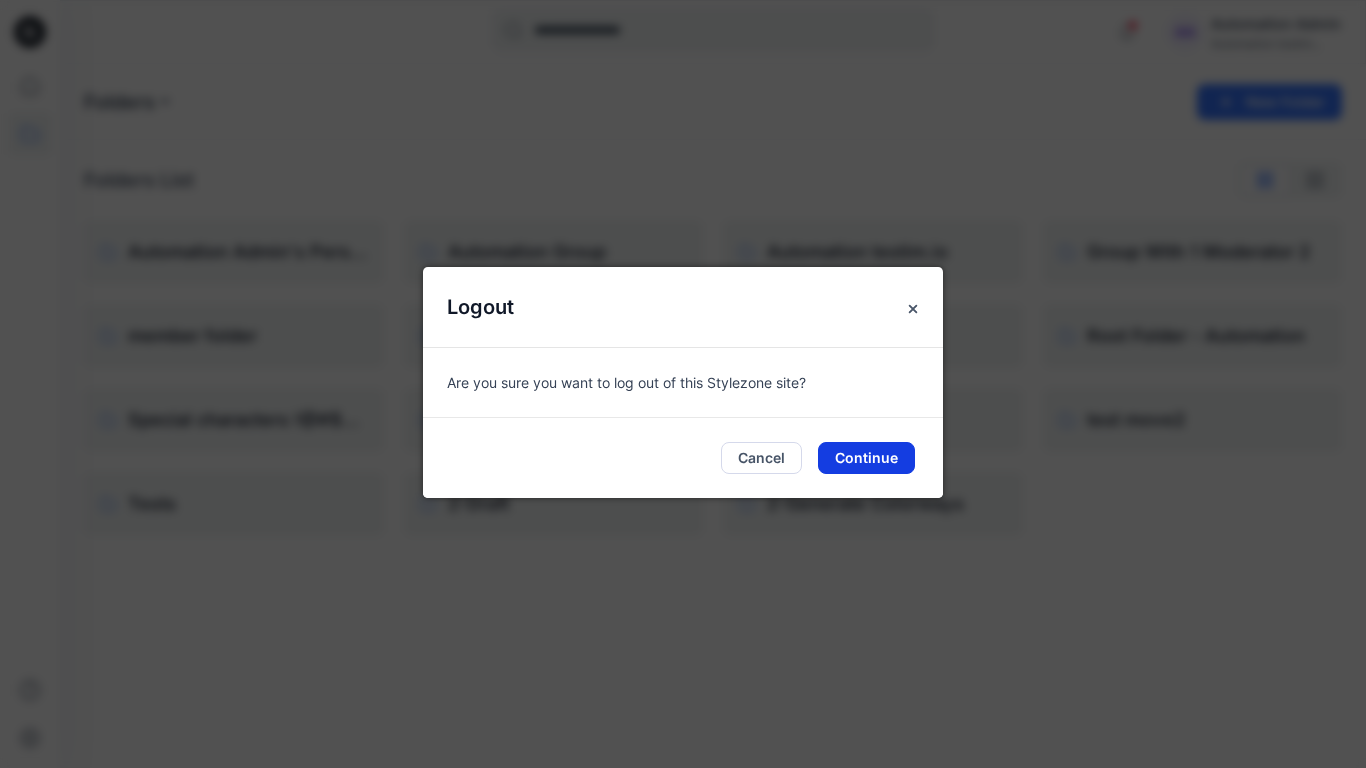 click on "Continue" at bounding box center (866, 458) 